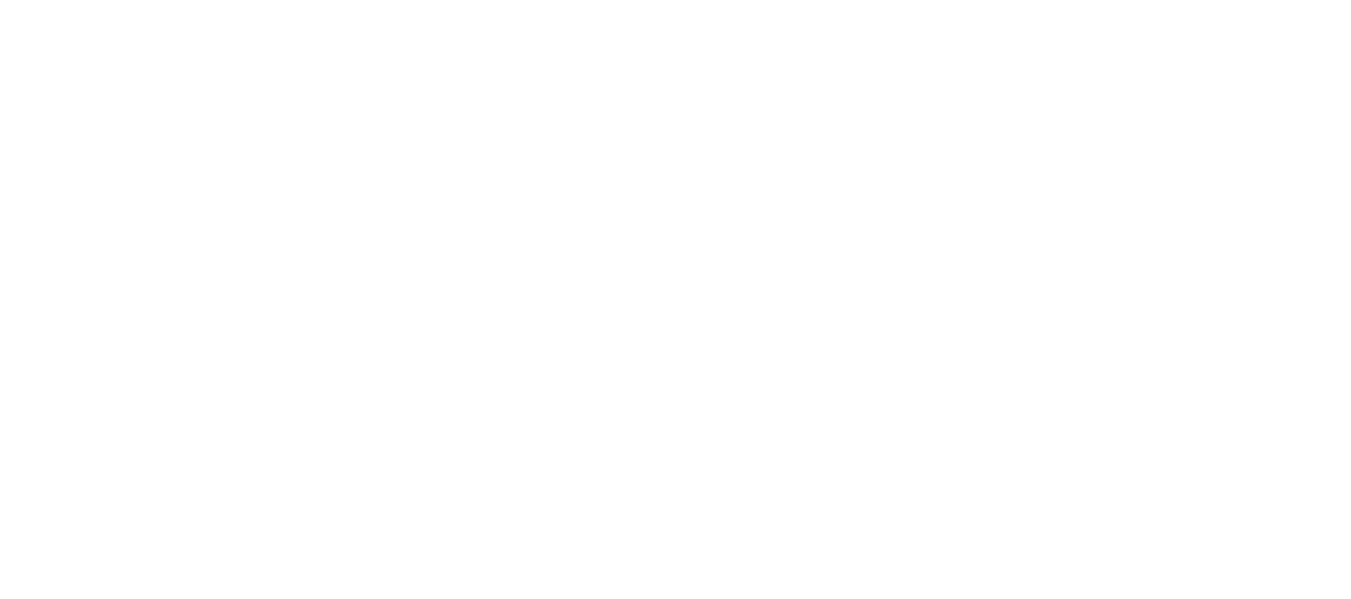 scroll, scrollTop: 0, scrollLeft: 0, axis: both 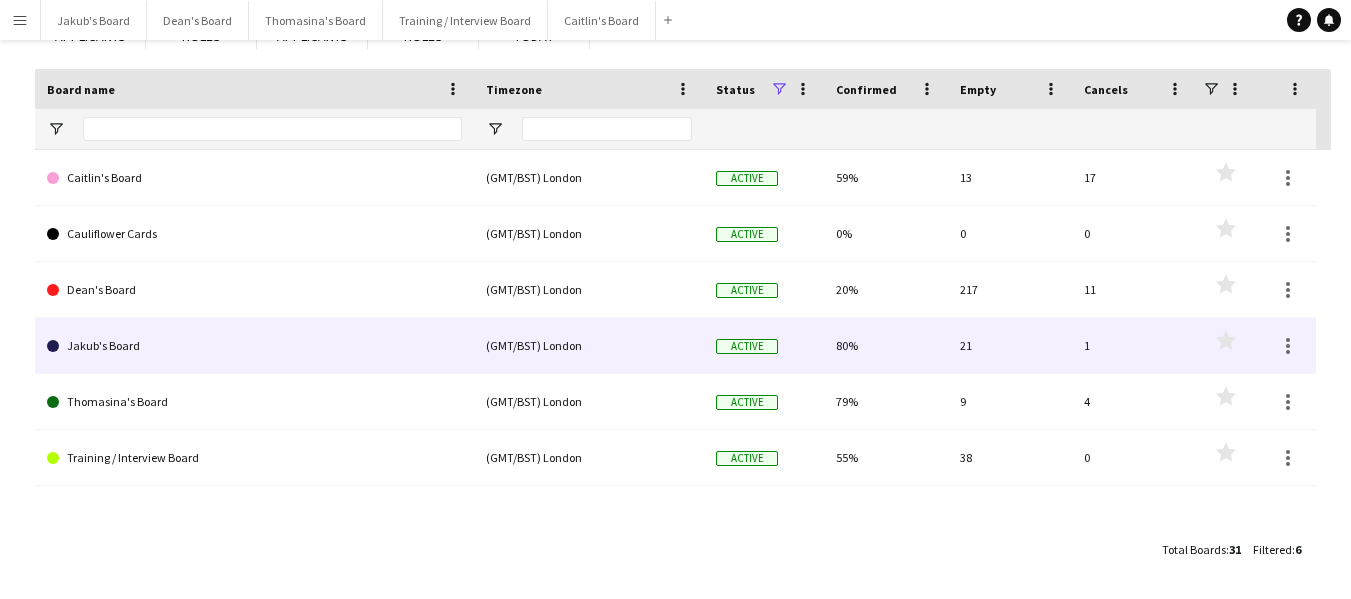 click on "Jakub's Board" 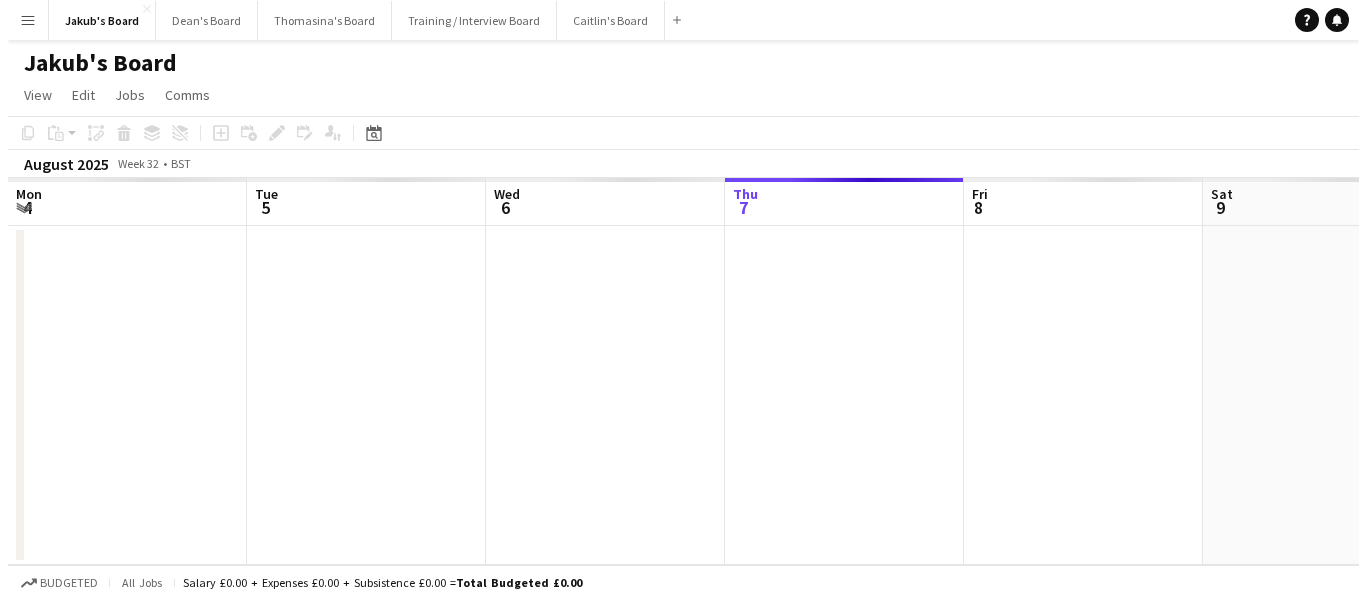 scroll, scrollTop: 0, scrollLeft: 0, axis: both 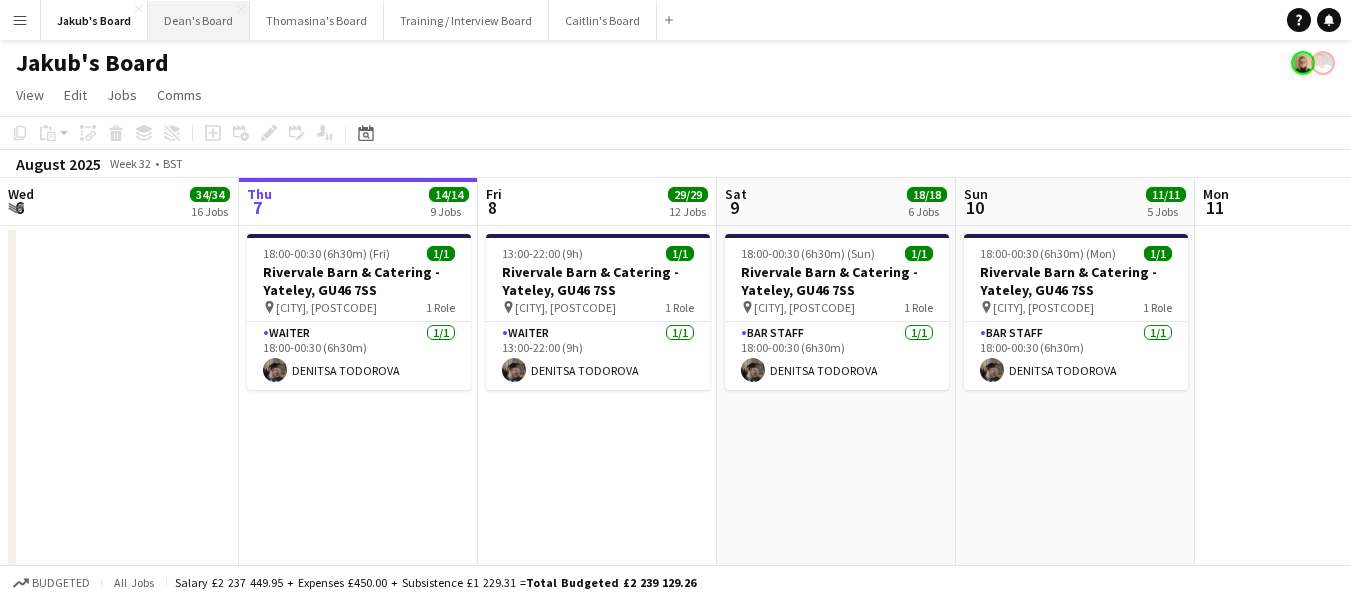 click on "Dean's Board
Close" at bounding box center [199, 20] 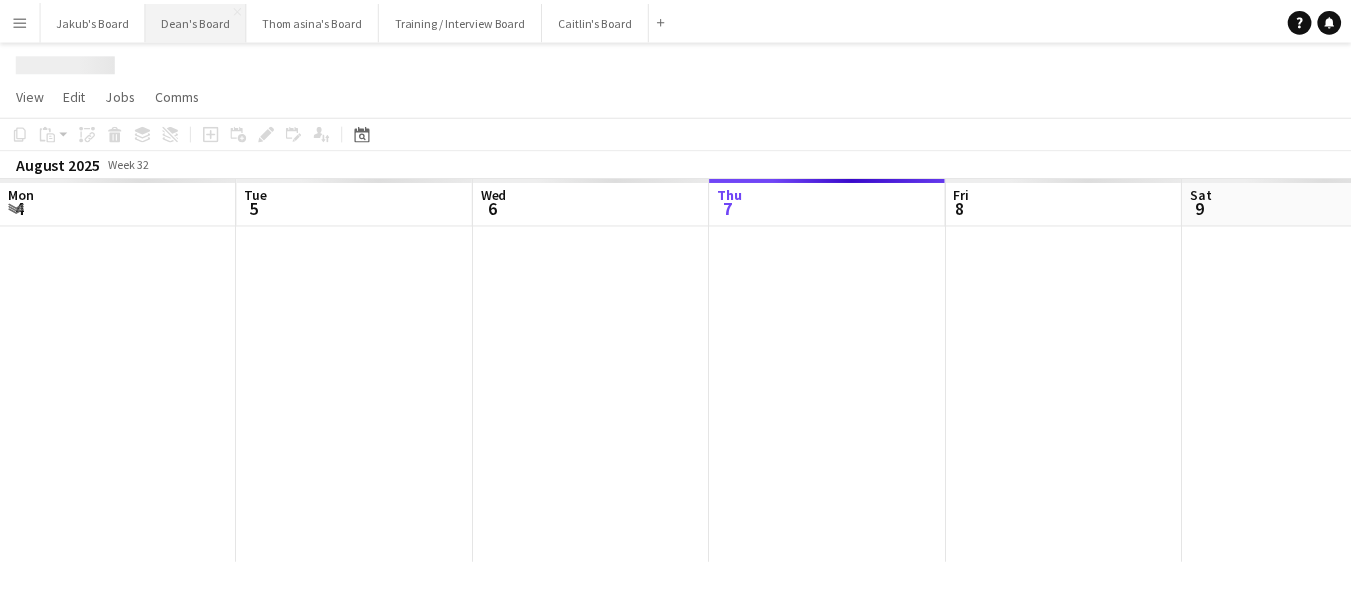 scroll, scrollTop: 0, scrollLeft: 478, axis: horizontal 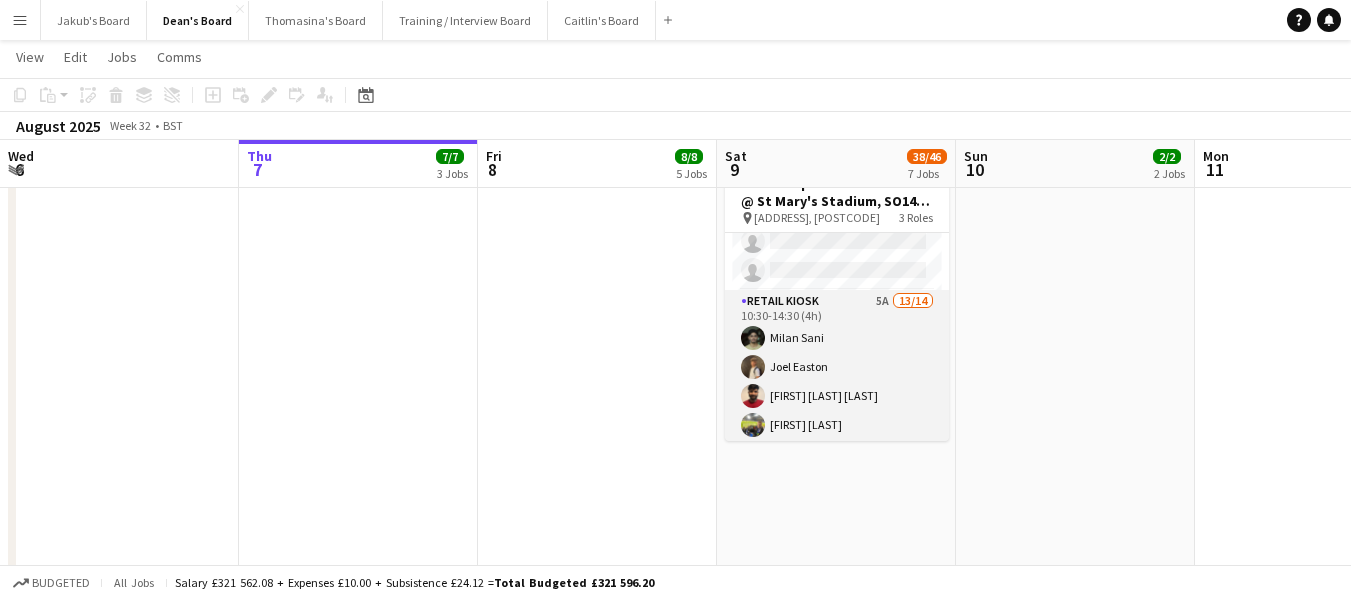 click on "Retail Kiosk    5A   13/14   10:30-14:30 (4h)
[FIRST] [LAST] [FIRST] [LAST] [FIRST] [LAST] [FIRST] [LAST] [FIRST] [LAST] [FIRST] [LAST] [FIRST] [LAST] [FIRST] [LAST] [FIRST] [LAST] [FIRST] [LAST] [FIRST] [LAST]
single-neutral-actions" at bounding box center [837, 512] 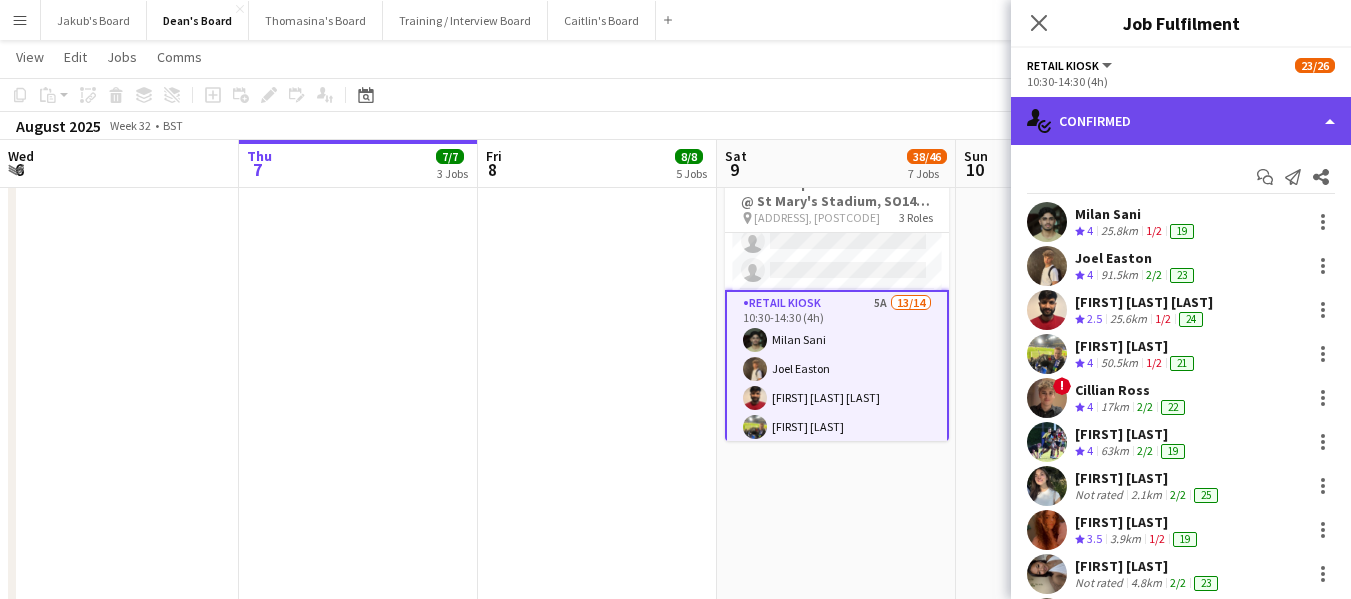 click on "single-neutral-actions-check-2
Confirmed" 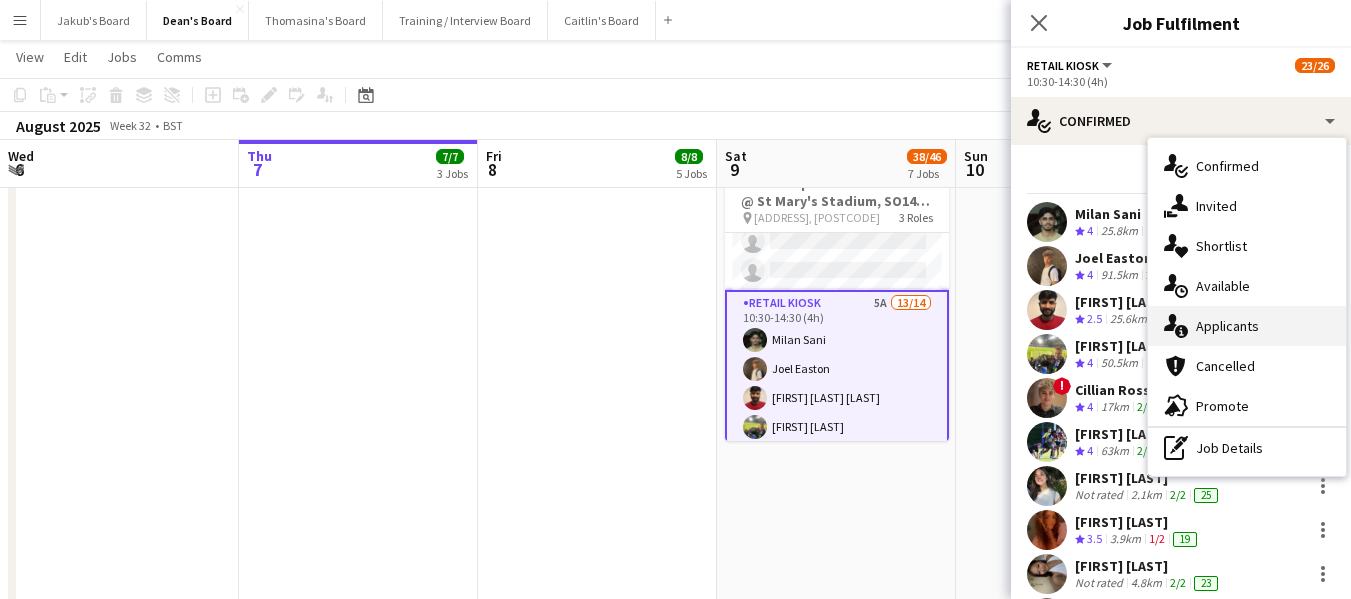 click on "single-neutral-actions-information
Applicants" at bounding box center [1247, 326] 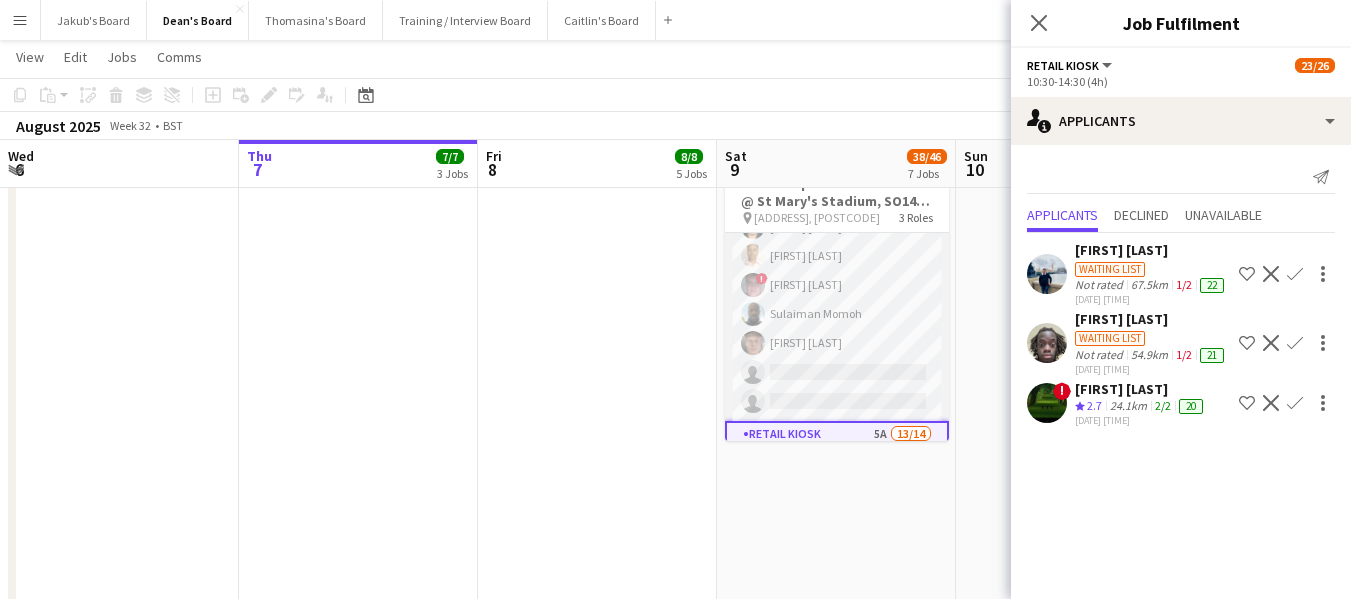 scroll, scrollTop: 69, scrollLeft: 0, axis: vertical 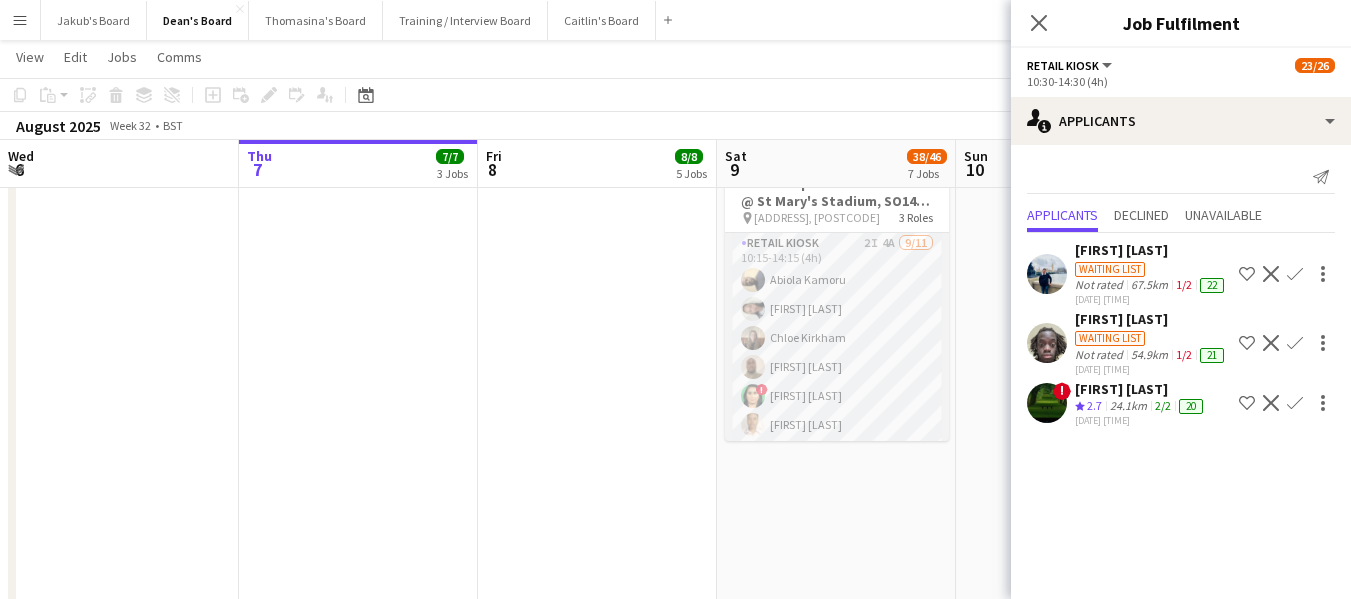 click on "Retail Kiosk    2I   4A   9/11   10:15-14:15 (4h)
[FIRST] [LAST] [FIRST] [LAST] [FIRST] [LAST] [FIRST] [LAST] ! [FIRST] [LAST] [FIRST] [LAST] [FIRST] [LAST] [FIRST] [LAST] [FIRST] [LAST] [FIRST] [LAST] [FIRST] [LAST] [FIRST] [LAST]
single-neutral-actions
single-neutral-actions" at bounding box center (837, 411) 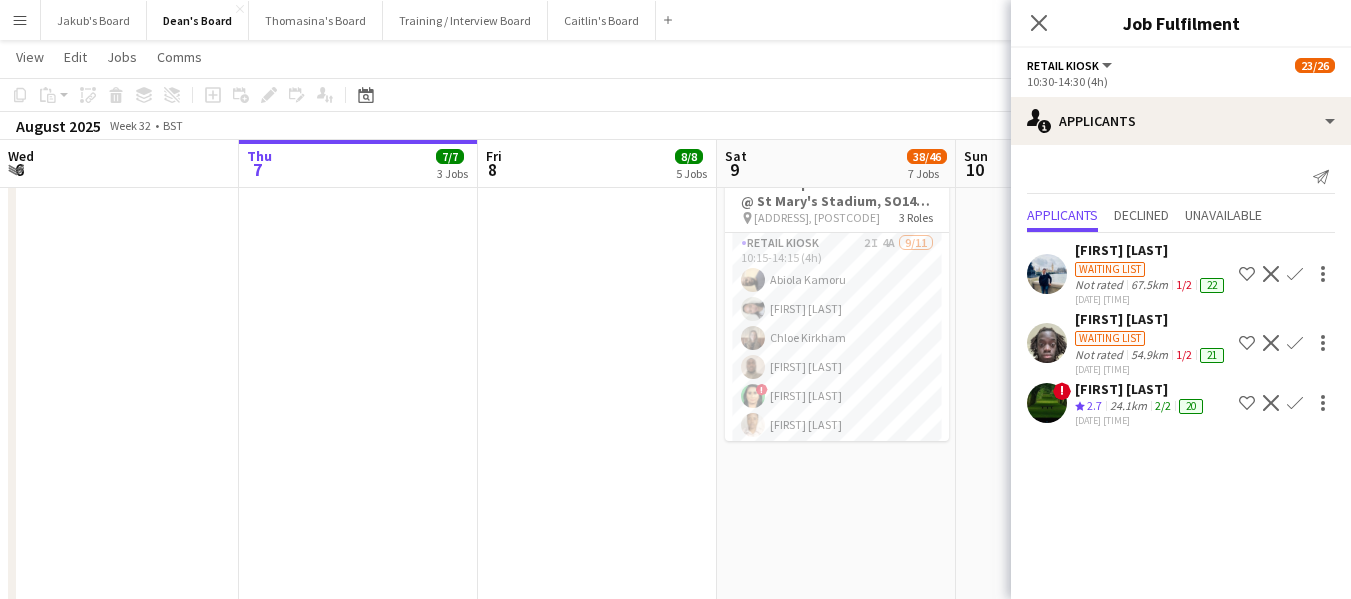 scroll, scrollTop: 71, scrollLeft: 0, axis: vertical 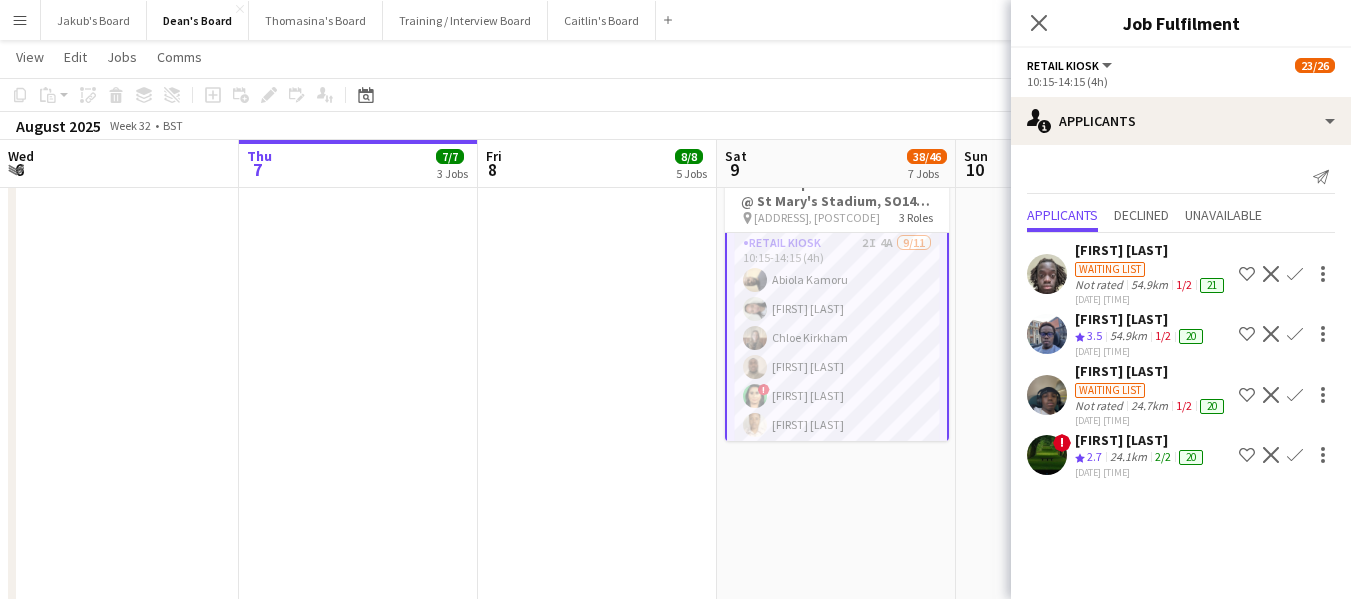 click on "Retail Kiosk    2I   4A   9/11   10:15-14:15 (4h)
[FIRST] [LAST] [FIRST] [LAST] [FIRST] [LAST] [FIRST] [LAST] ! [FIRST] [LAST] [FIRST] [LAST] [FIRST] [LAST] [FIRST] [LAST] [FIRST] [LAST] [FIRST] [LAST] [FIRST] [LAST] [FIRST] [LAST]
single-neutral-actions
single-neutral-actions" at bounding box center (837, 411) 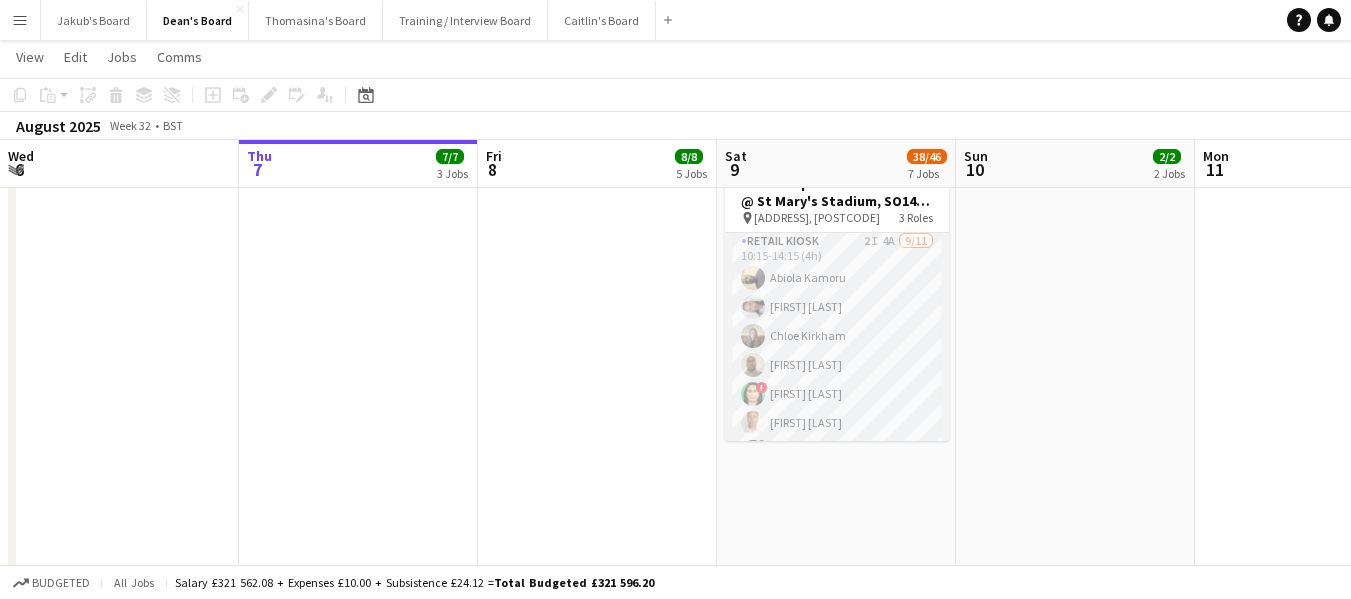scroll, scrollTop: 69, scrollLeft: 0, axis: vertical 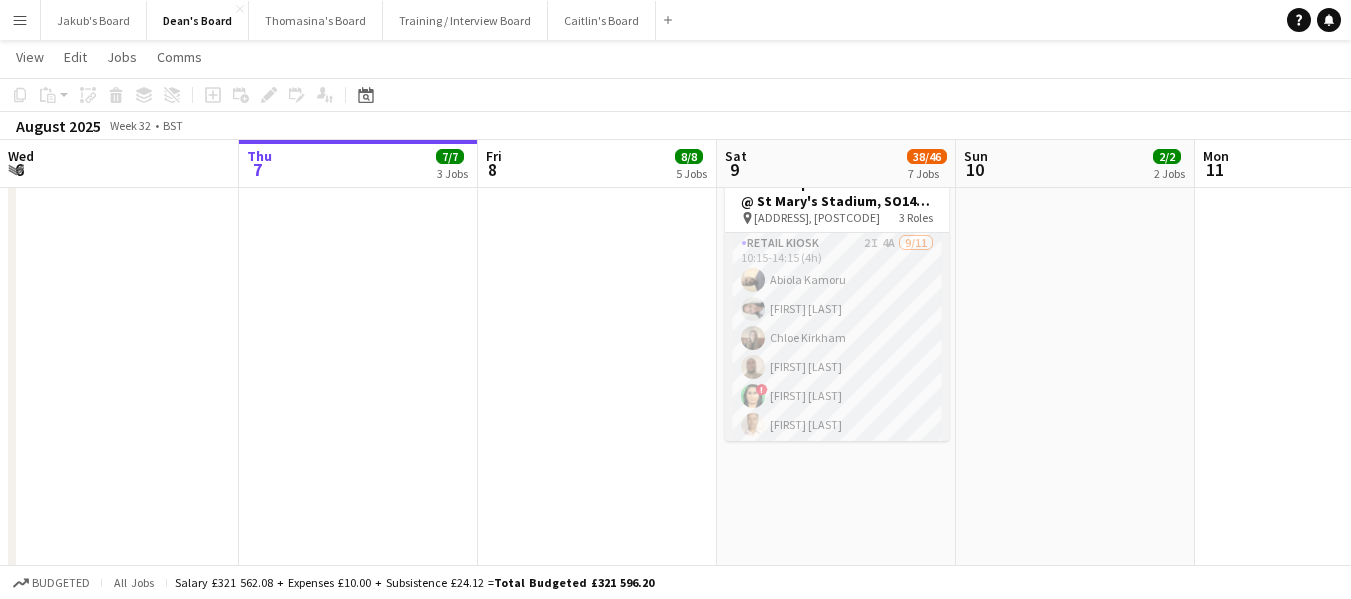 click on "Retail Kiosk    2I   4A   9/11   10:15-14:15 (4h)
[FIRST] [LAST] [FIRST] [LAST] [FIRST] [LAST] [FIRST] [LAST] ! [FIRST] [LAST] [FIRST] [LAST] [FIRST] [LAST] [FIRST] [LAST] [FIRST] [LAST] [FIRST] [LAST] [FIRST] [LAST] [FIRST] [LAST]
single-neutral-actions
single-neutral-actions" at bounding box center [837, 411] 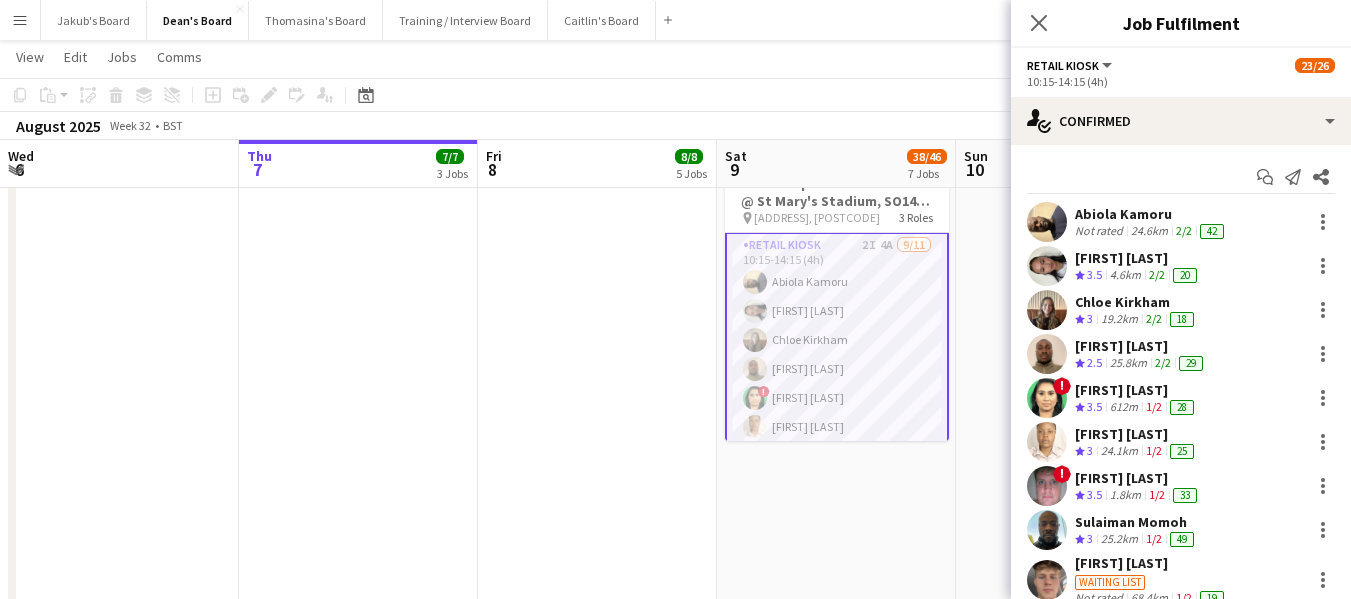 scroll, scrollTop: 71, scrollLeft: 0, axis: vertical 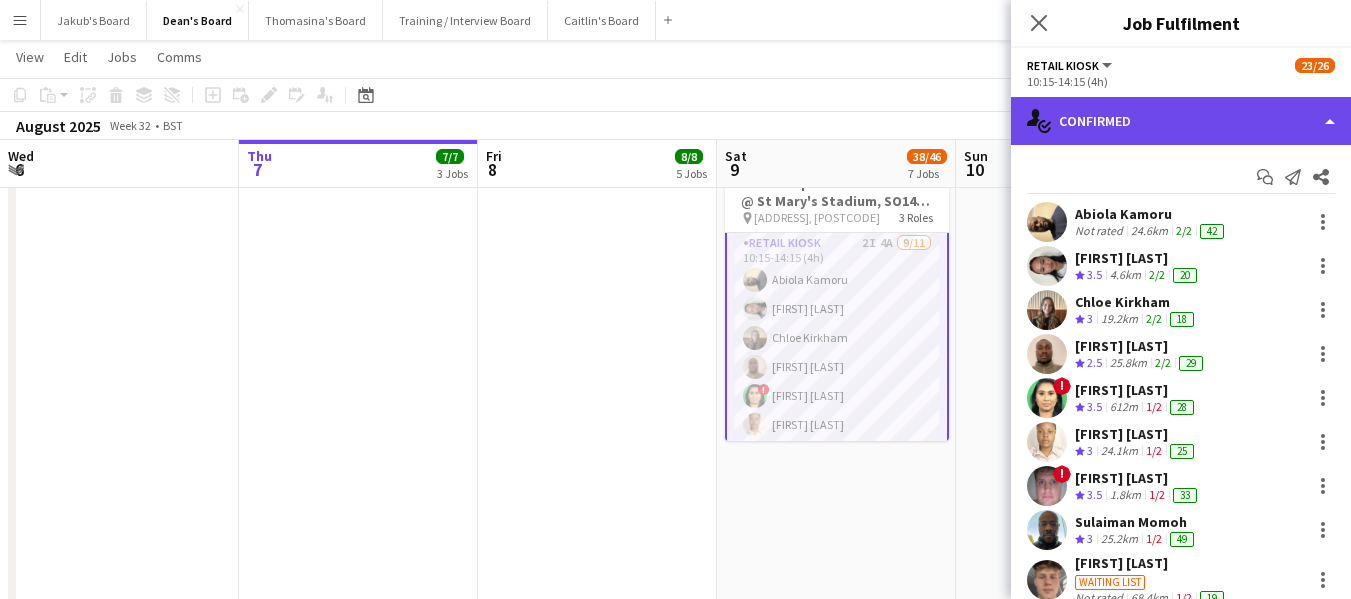 click on "single-neutral-actions-check-2
Confirmed" 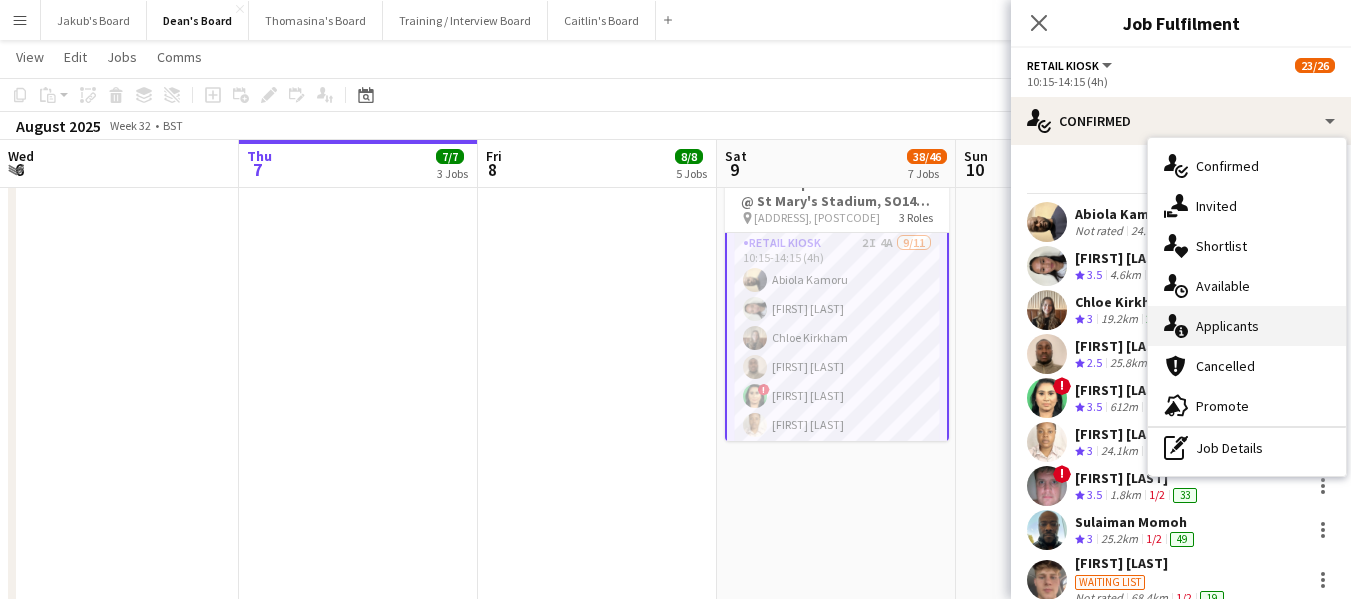 click on "single-neutral-actions-information
Applicants" at bounding box center [1247, 326] 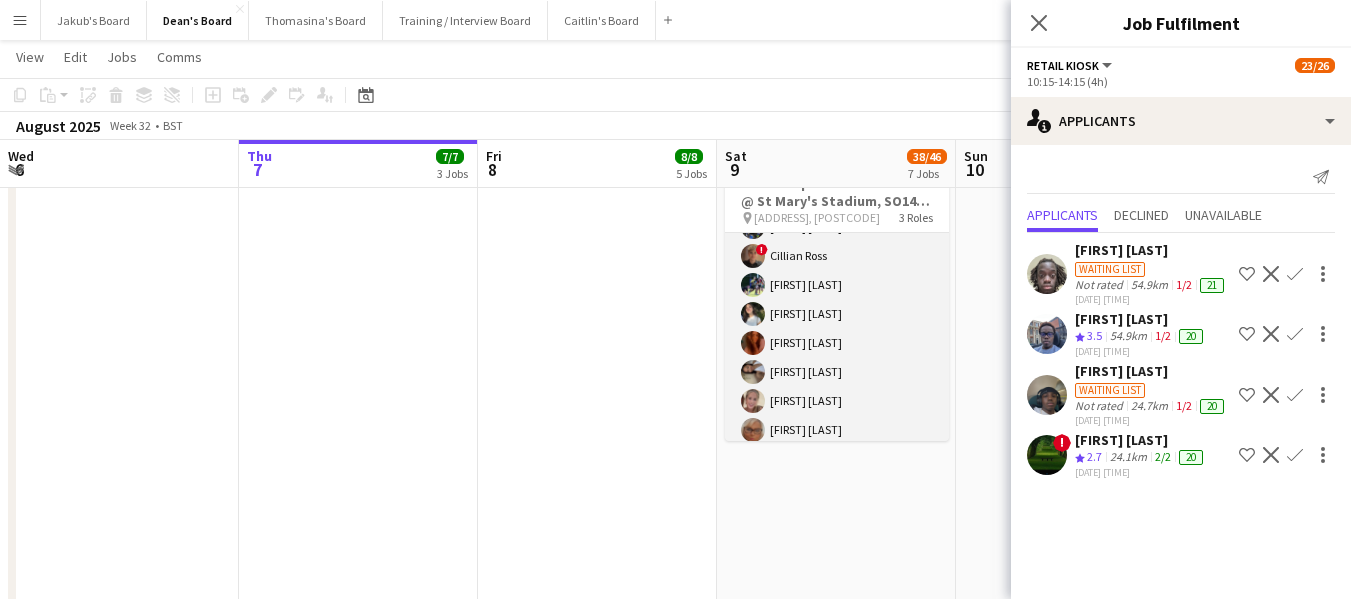 scroll, scrollTop: 671, scrollLeft: 0, axis: vertical 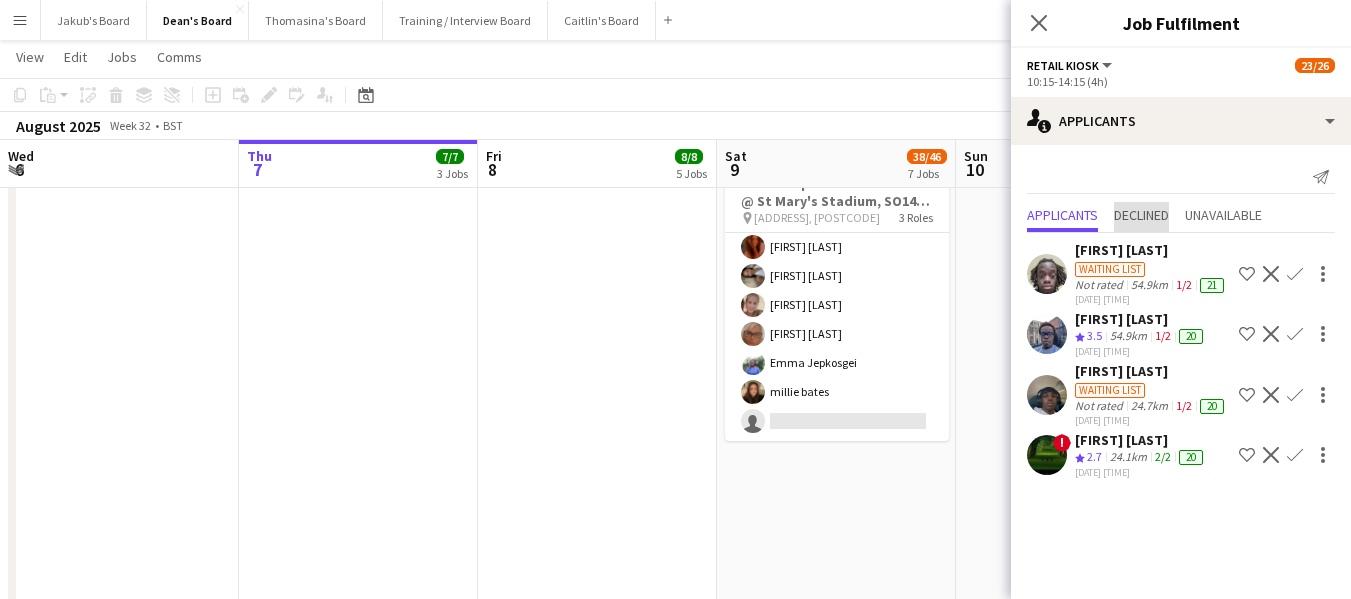 click on "Declined" at bounding box center (1141, 215) 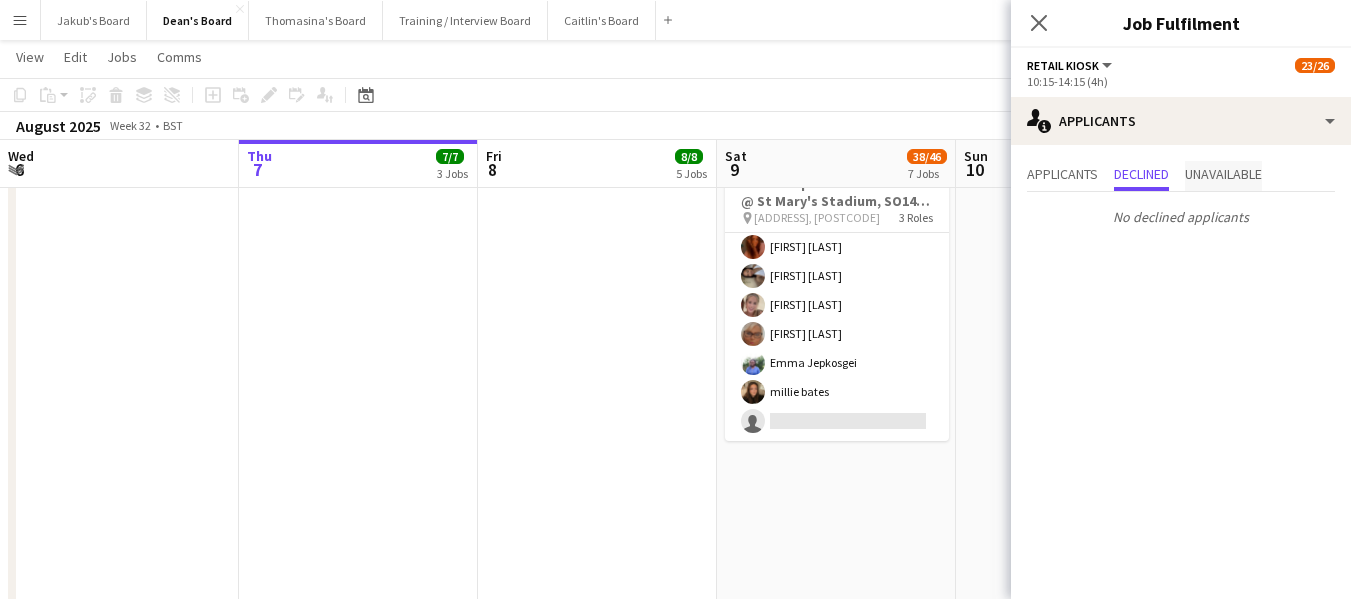click on "Unavailable" at bounding box center (1223, 174) 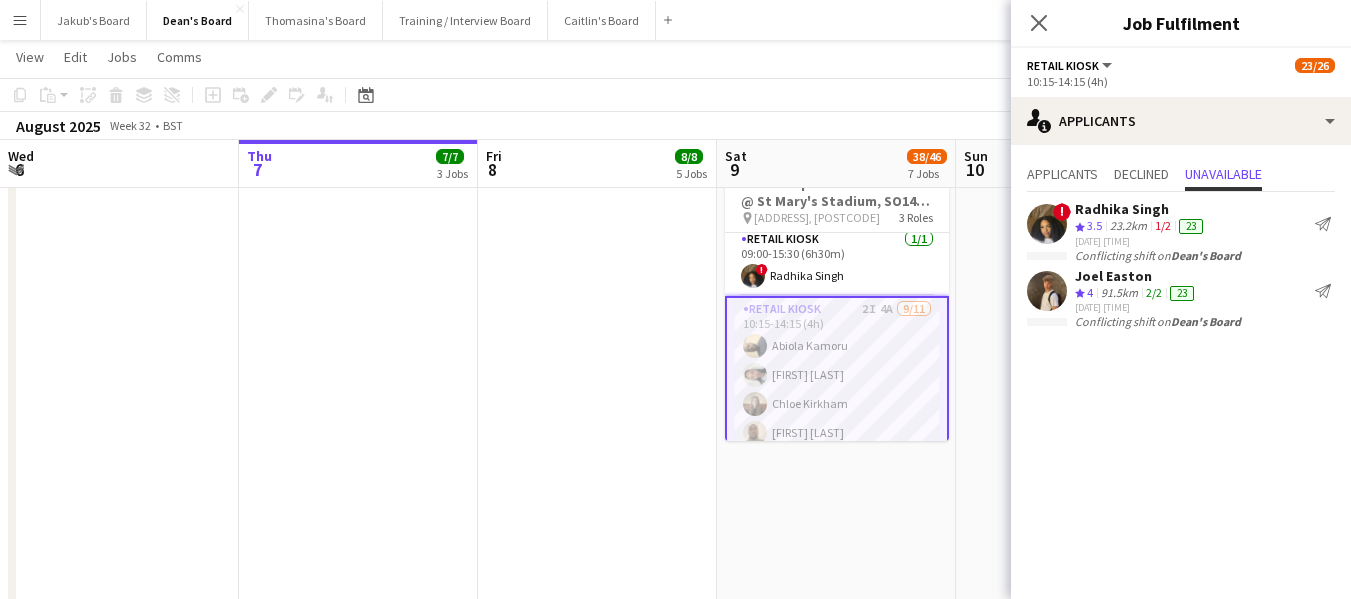 scroll, scrollTop: 0, scrollLeft: 0, axis: both 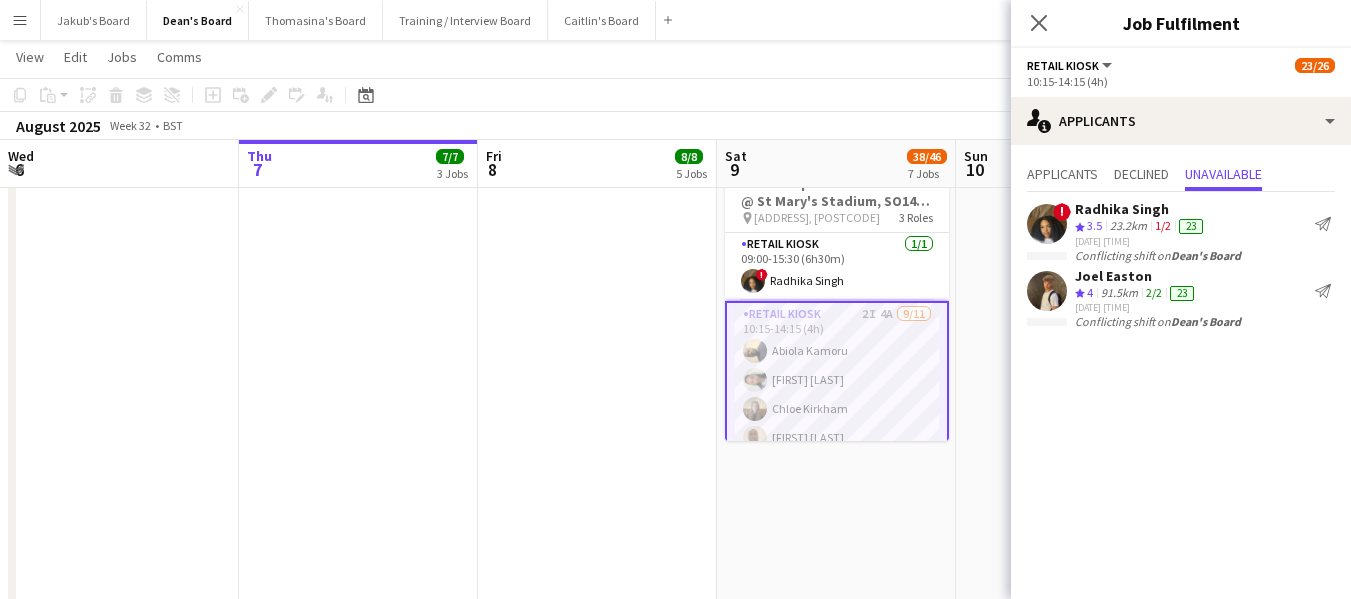 click on "Retail Kiosk    2I   4A   9/11   10:15-14:15 (4h)
[FIRST] [LAST] [FIRST] [LAST] [FIRST] [LAST] [FIRST] [LAST] ! [FIRST] [LAST] [FIRST] [LAST] [FIRST] [LAST] [FIRST] [LAST] [FIRST] [LAST] [FIRST] [LAST] [FIRST] [LAST] [FIRST] [LAST]
single-neutral-actions
single-neutral-actions" at bounding box center (837, 482) 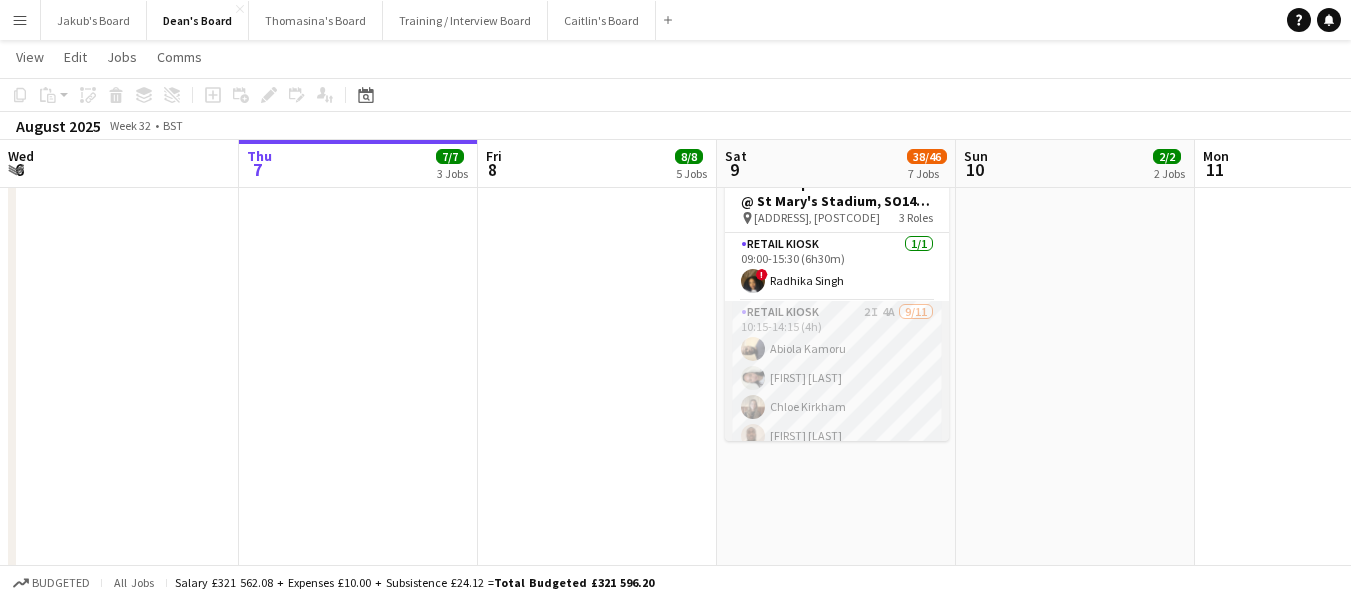 click on "Retail Kiosk    2I   4A   9/11   10:15-14:15 (4h)
[FIRST] [LAST] [FIRST] [LAST] [FIRST] [LAST] [FIRST] [LAST] ! [FIRST] [LAST] [FIRST] [LAST] [FIRST] [LAST] [FIRST] [LAST] [FIRST] [LAST] [FIRST] [LAST] [FIRST] [LAST] [FIRST] [LAST]
single-neutral-actions
single-neutral-actions" at bounding box center [837, 480] 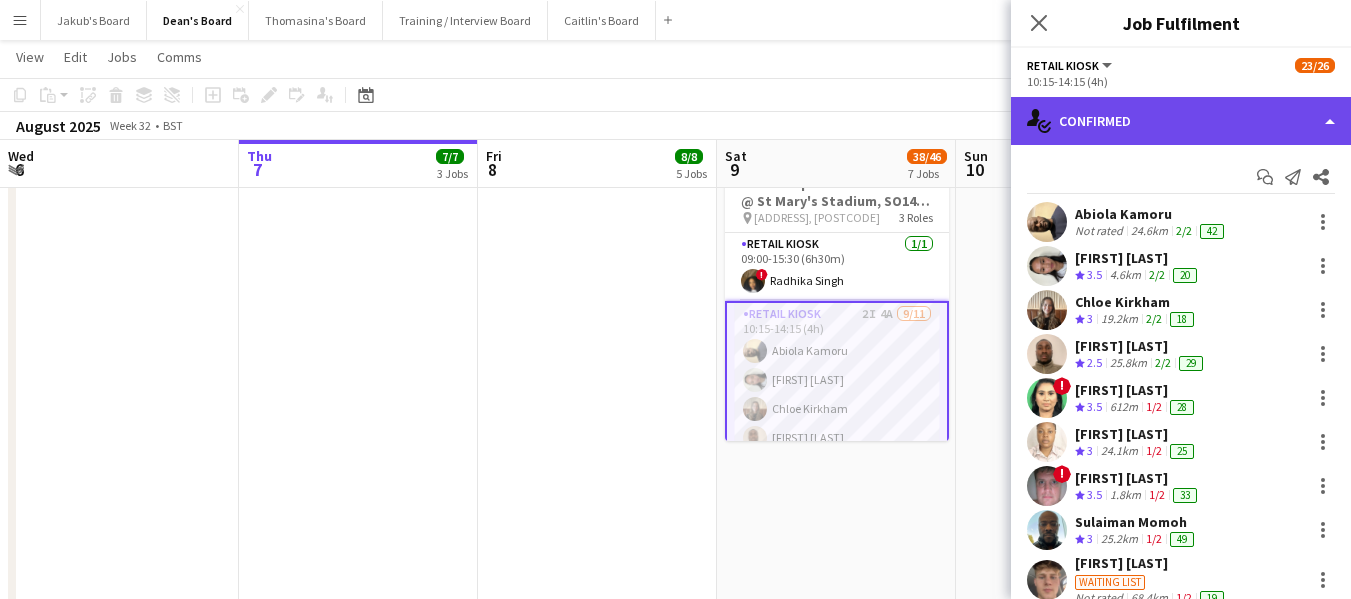 click on "single-neutral-actions-check-2
Confirmed" 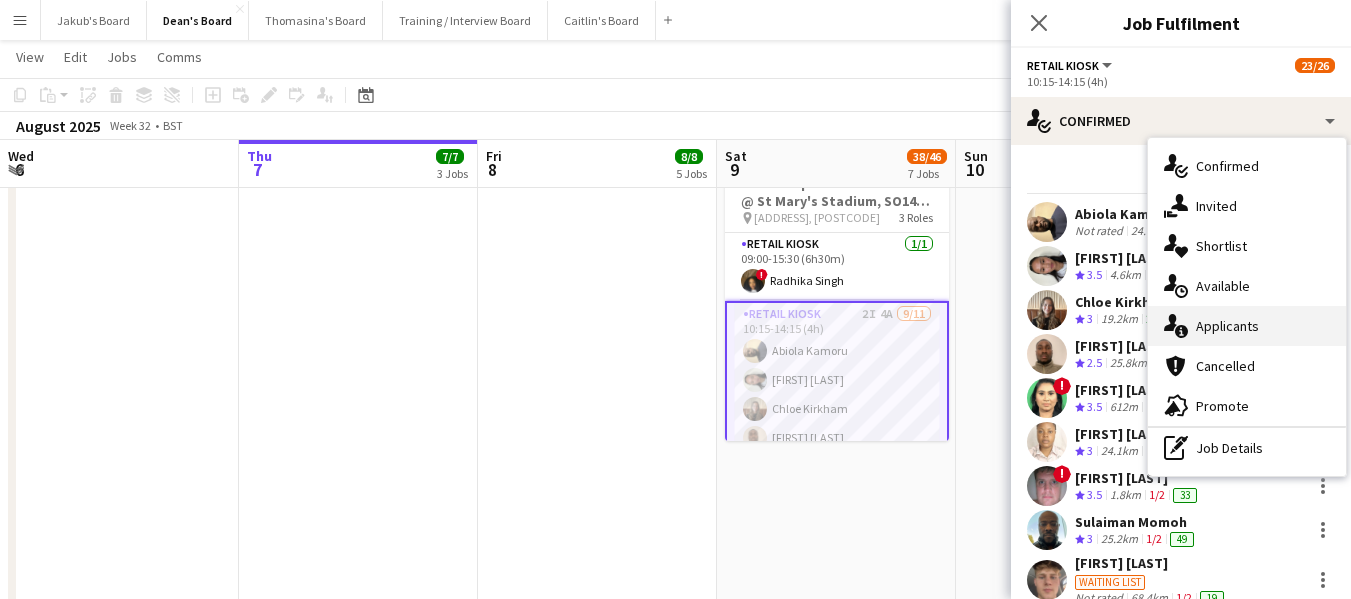 click on "single-neutral-actions-information
Applicants" at bounding box center [1247, 326] 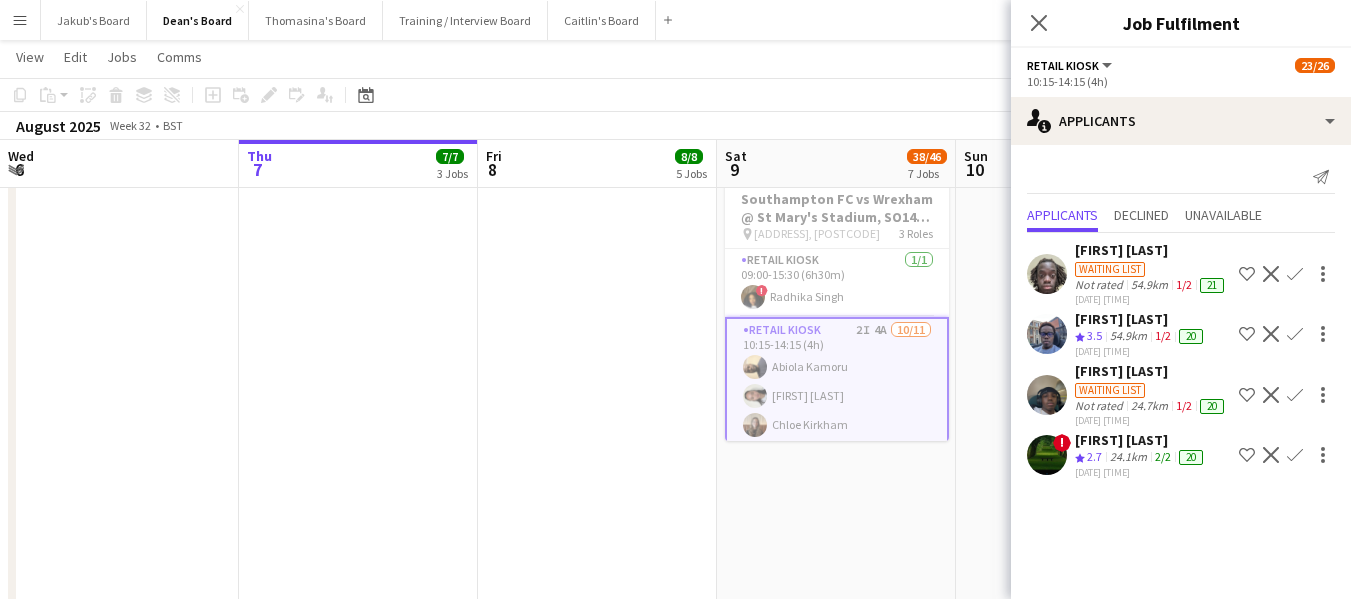 scroll, scrollTop: 0, scrollLeft: 0, axis: both 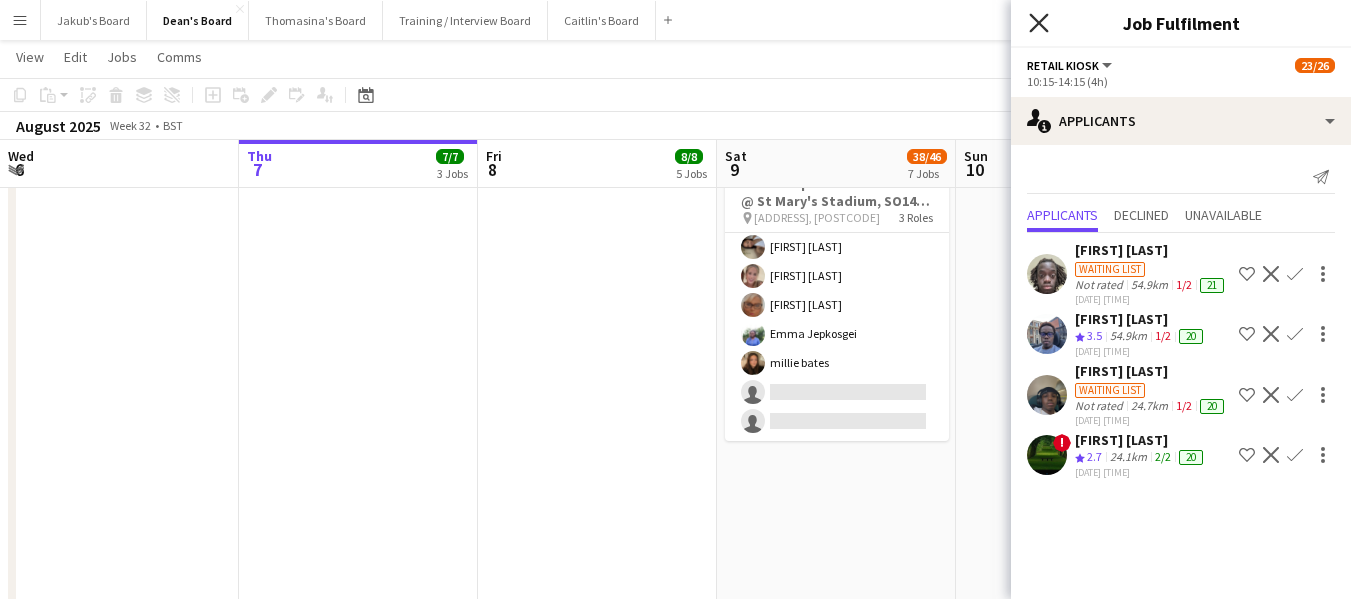 click on "Close pop-in" 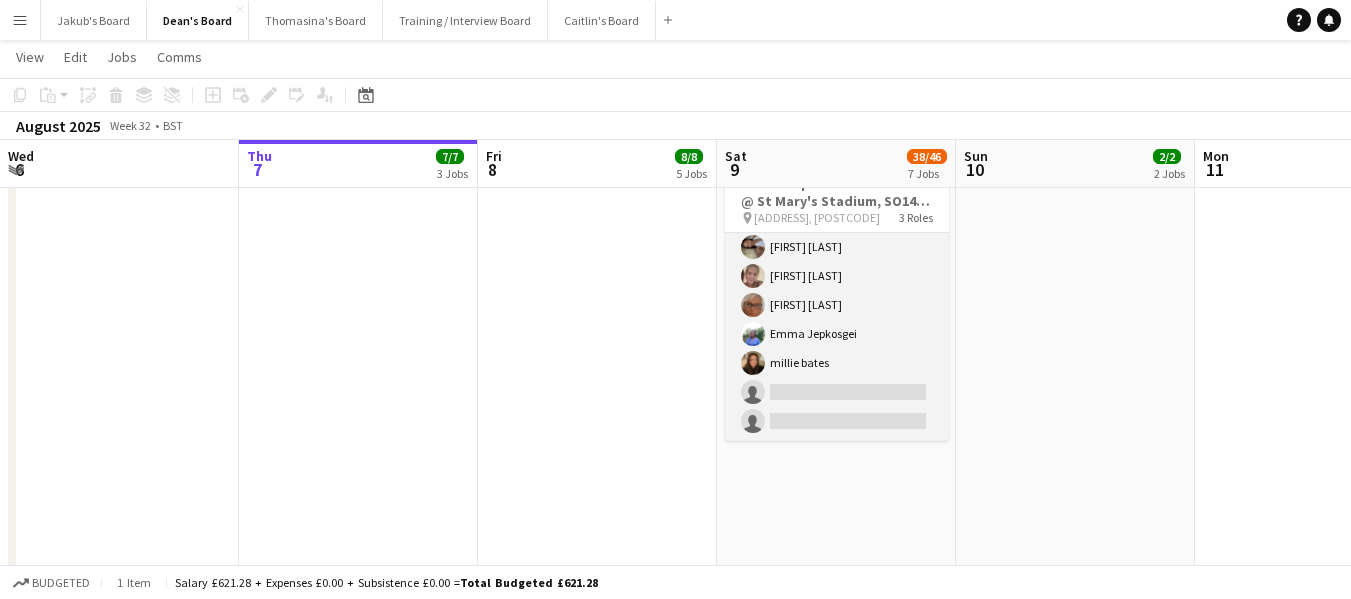 scroll, scrollTop: 373, scrollLeft: 0, axis: vertical 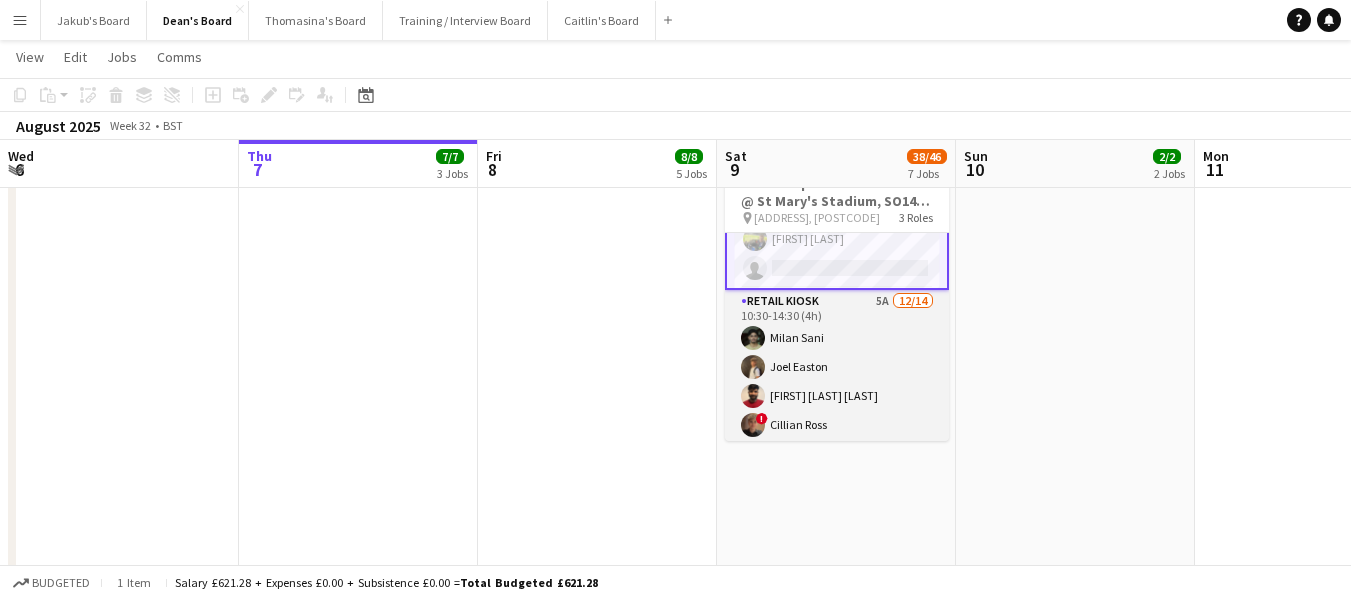click on "Retail Kiosk    5A   12/14   10:30-14:30 (4h)
[FIRST] [LAST] [FIRST] [LAST] [FIRST] [LAST] [FIRST] [LAST] [FIRST] [LAST] [FIRST] [LAST] [FIRST] [LAST] [FIRST] [LAST] [FIRST] [LAST] [FIRST] [LAST] [FIRST] [LAST]
single-neutral-actions
single-neutral-actions" at bounding box center (837, 512) 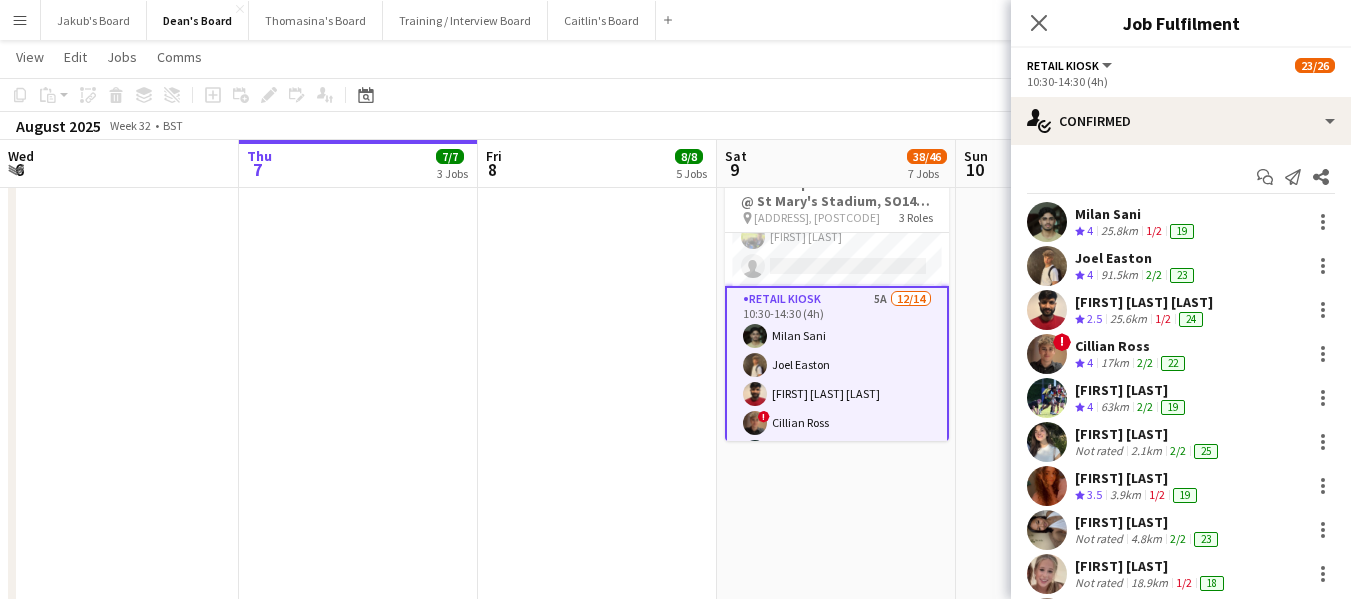 scroll, scrollTop: 371, scrollLeft: 0, axis: vertical 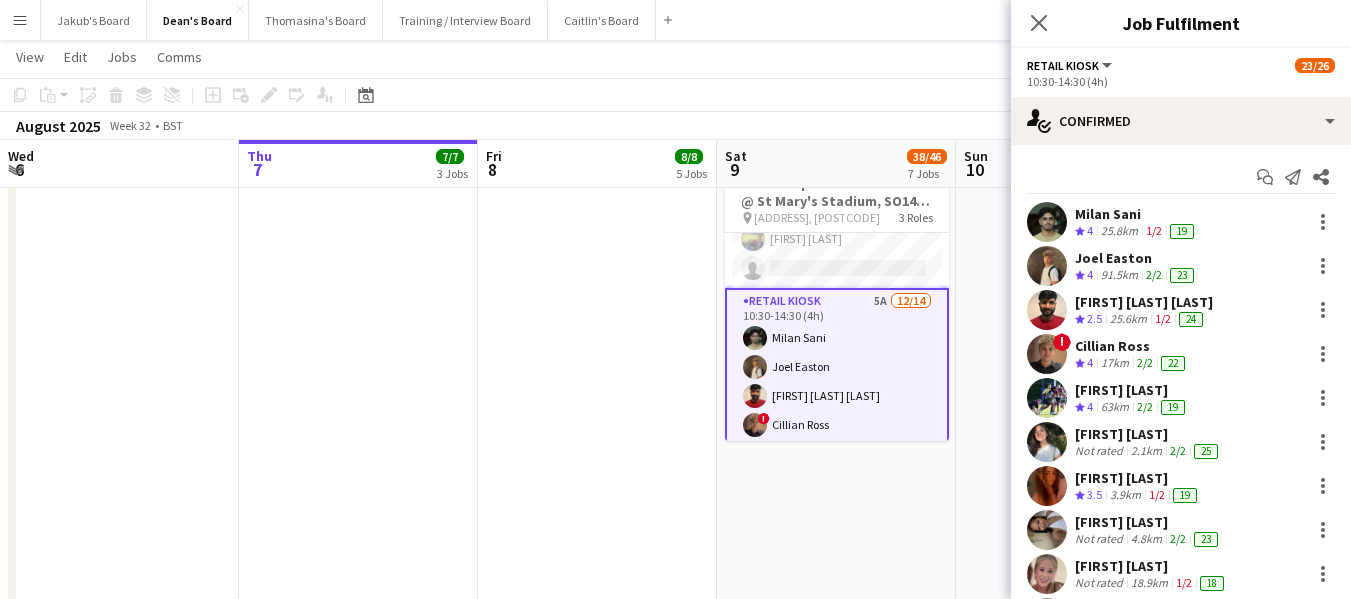 click on "25.8km" at bounding box center [1119, 231] 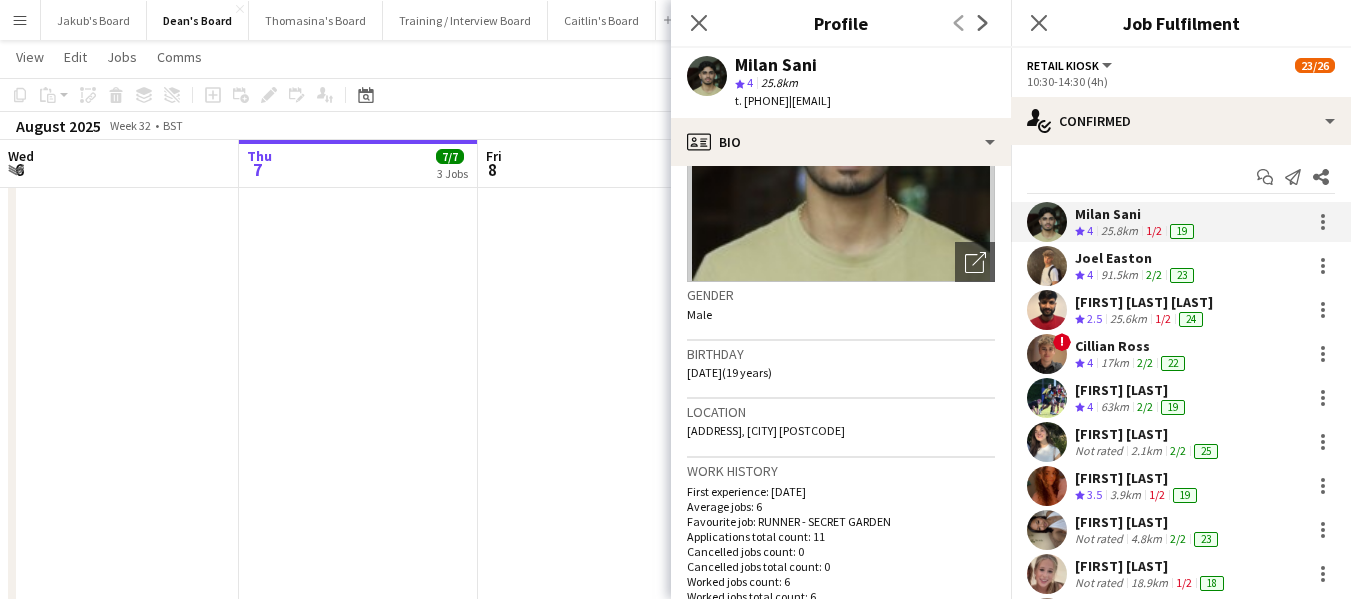 scroll, scrollTop: 0, scrollLeft: 0, axis: both 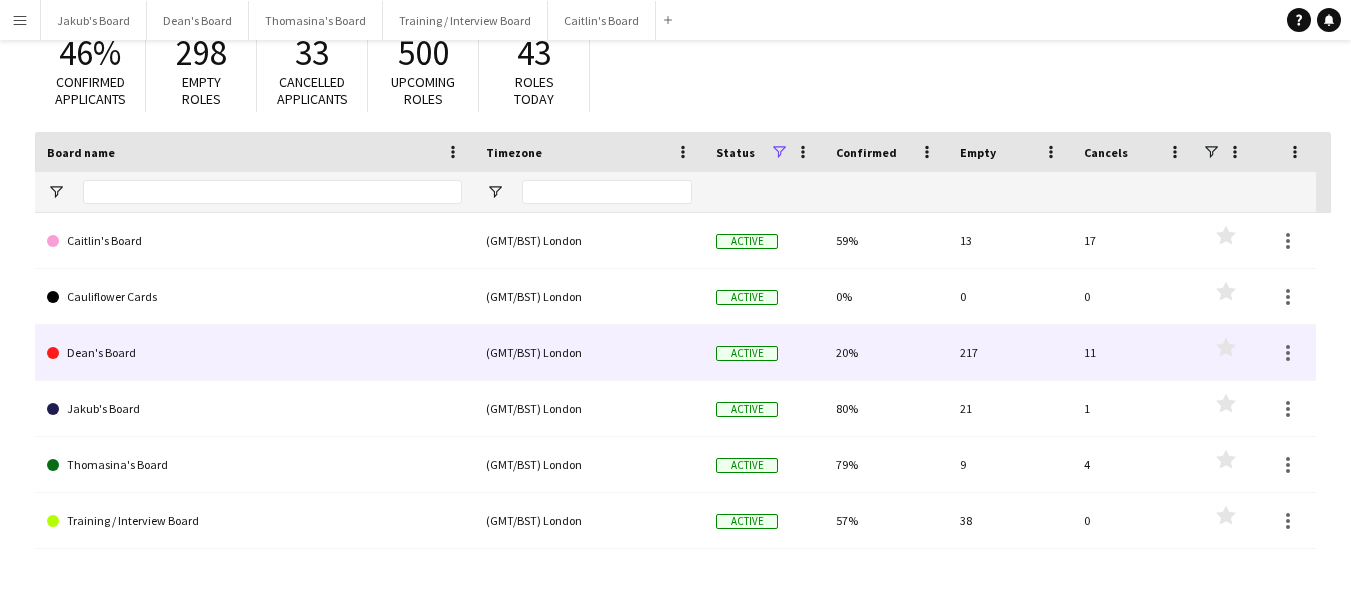 click on "Dean's Board" 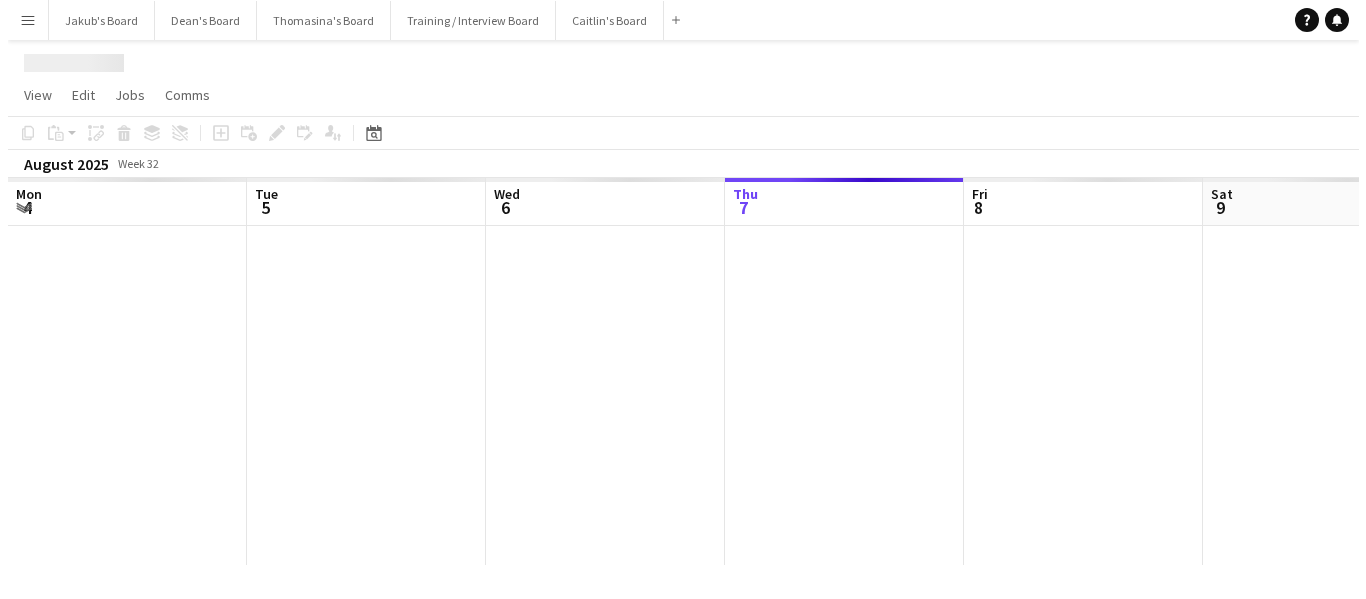 scroll, scrollTop: 0, scrollLeft: 0, axis: both 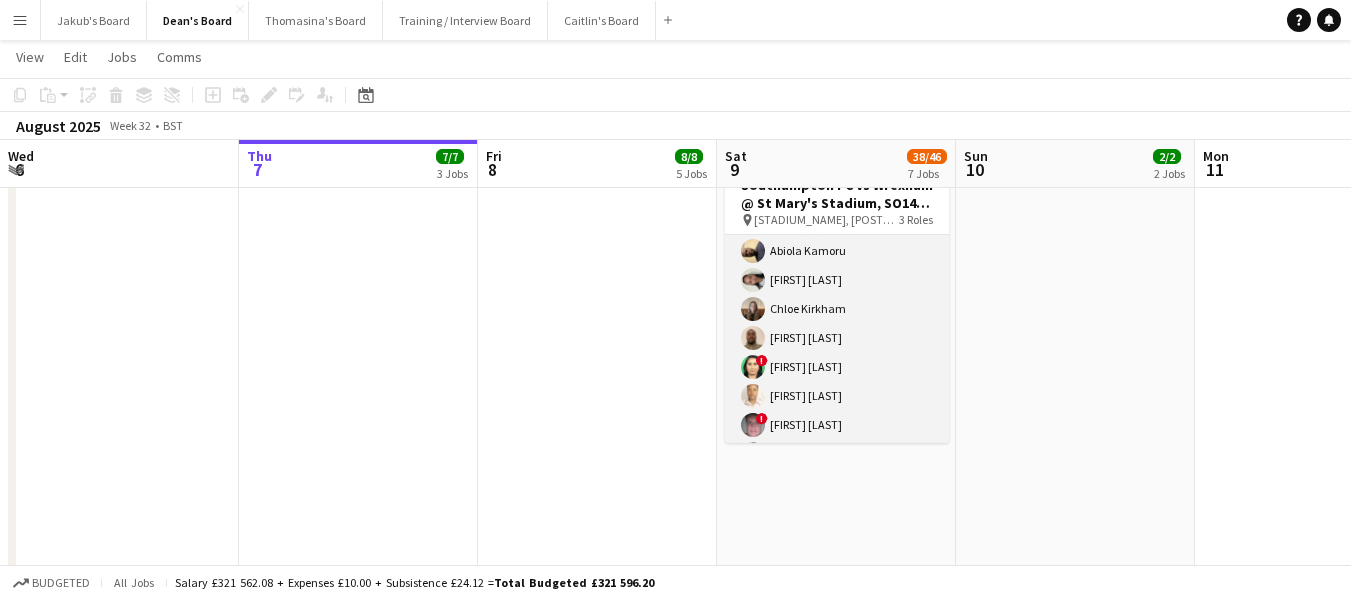 drag, startPoint x: 797, startPoint y: 393, endPoint x: 813, endPoint y: 393, distance: 16 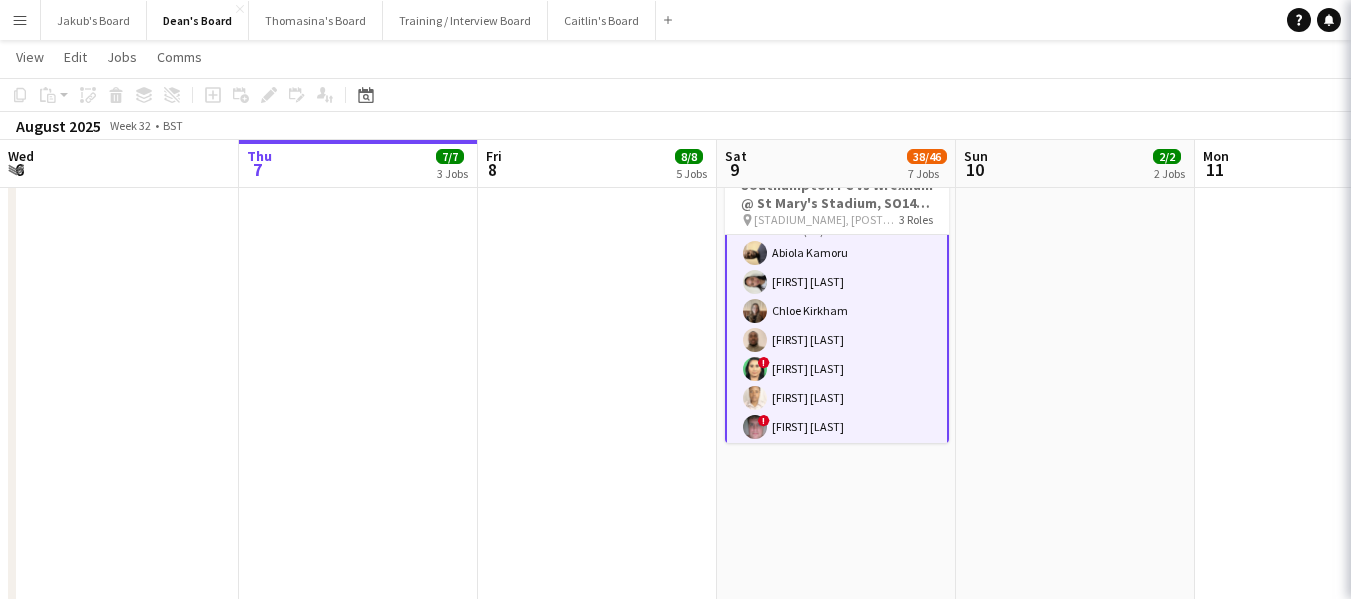 scroll, scrollTop: 0, scrollLeft: 477, axis: horizontal 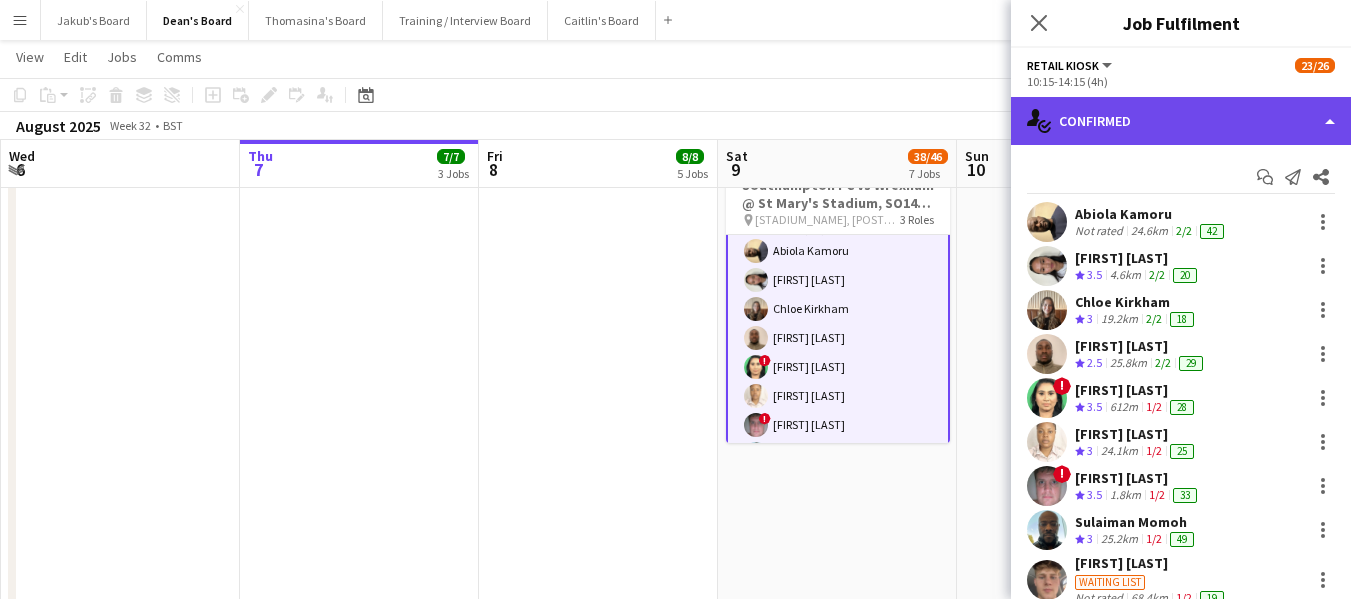 click on "single-neutral-actions-check-2
Confirmed" 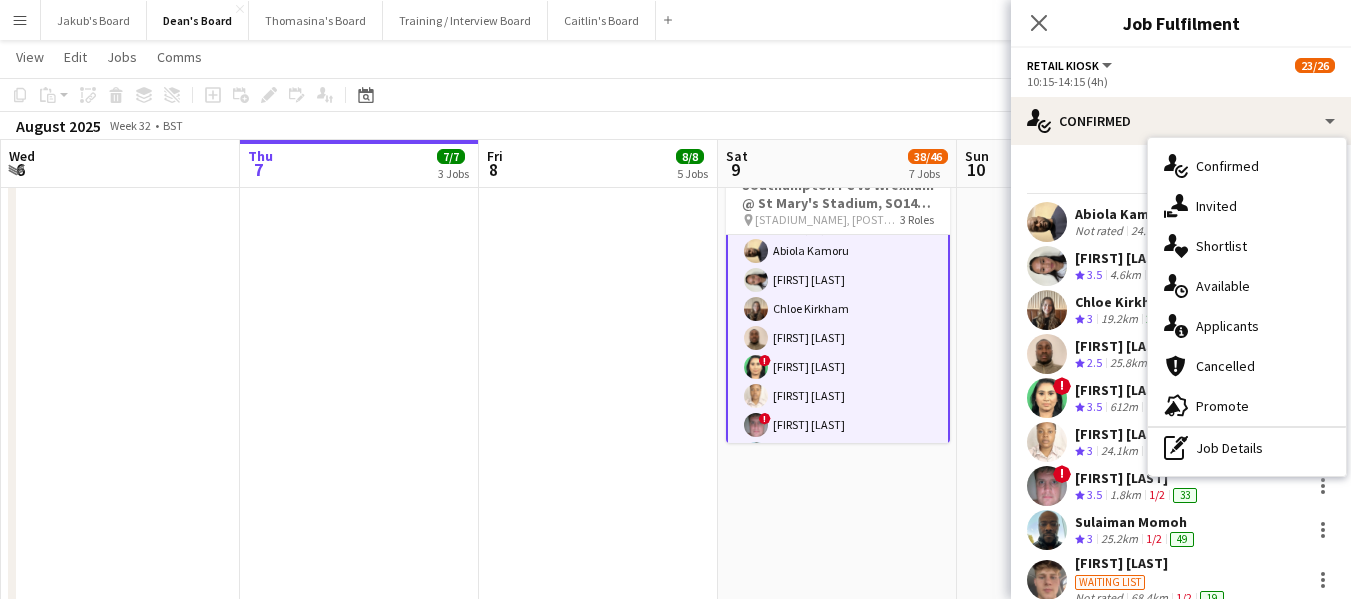 click on "Start chat
Send notification
Share" at bounding box center [1181, 177] 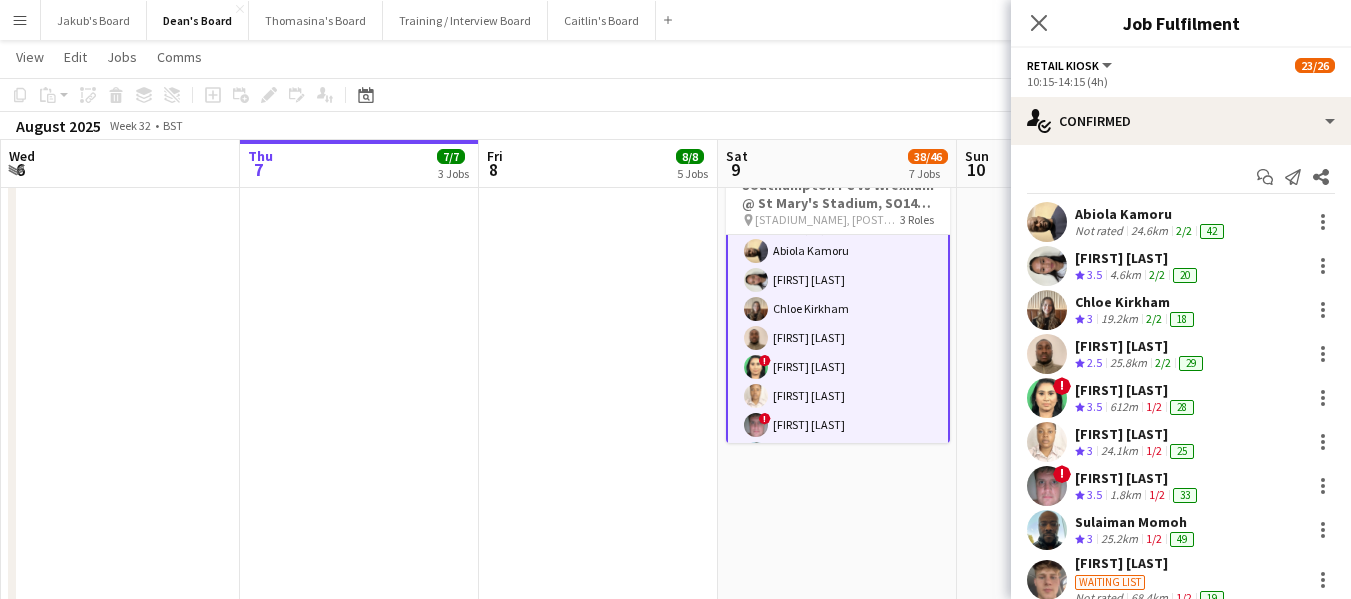 click on "24.1km" at bounding box center (1119, 451) 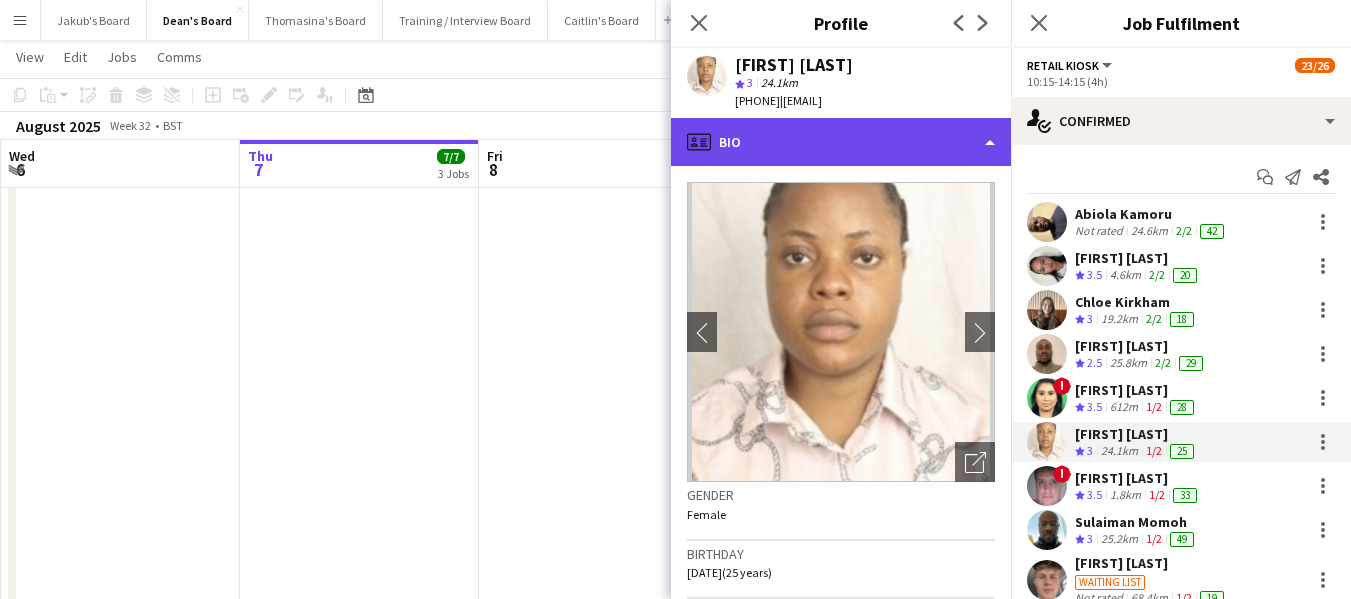 click on "profile
Bio" 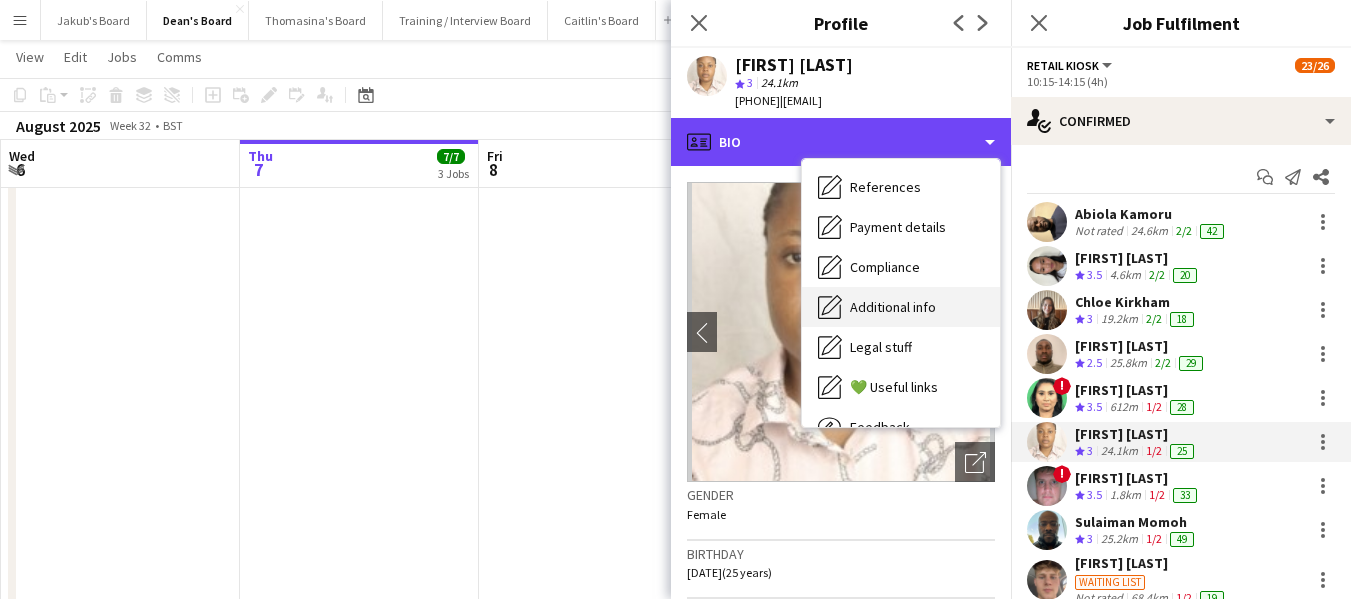 scroll, scrollTop: 268, scrollLeft: 0, axis: vertical 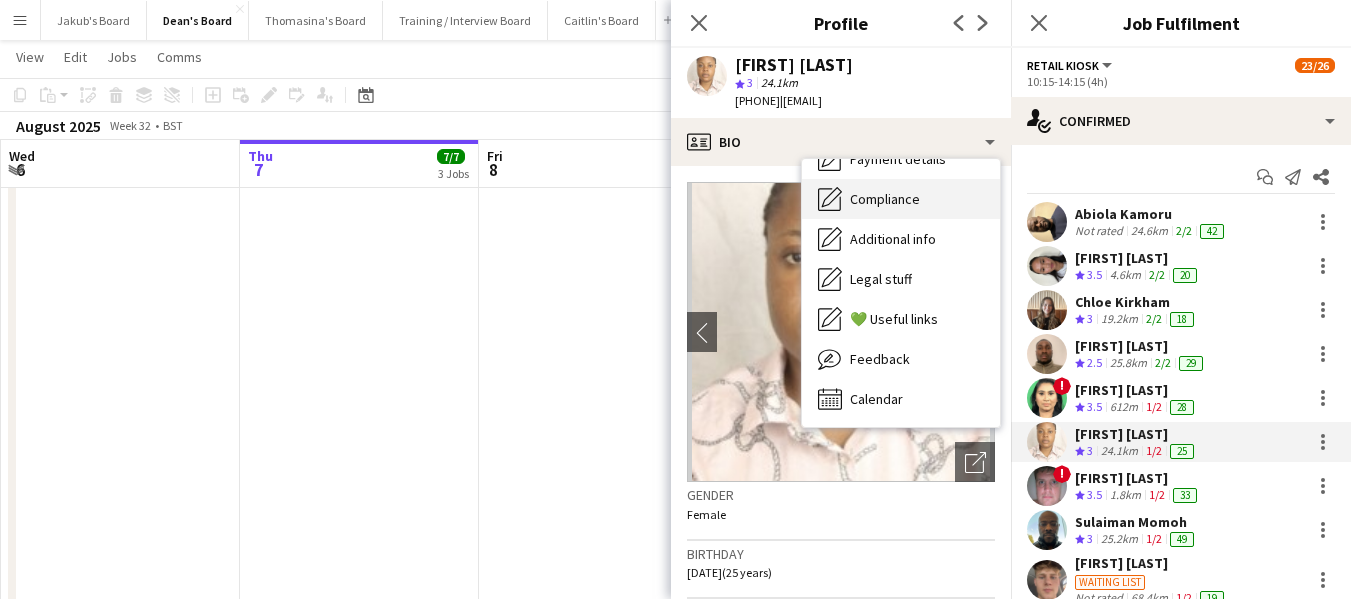 click on "Compliance
Compliance" at bounding box center (901, 199) 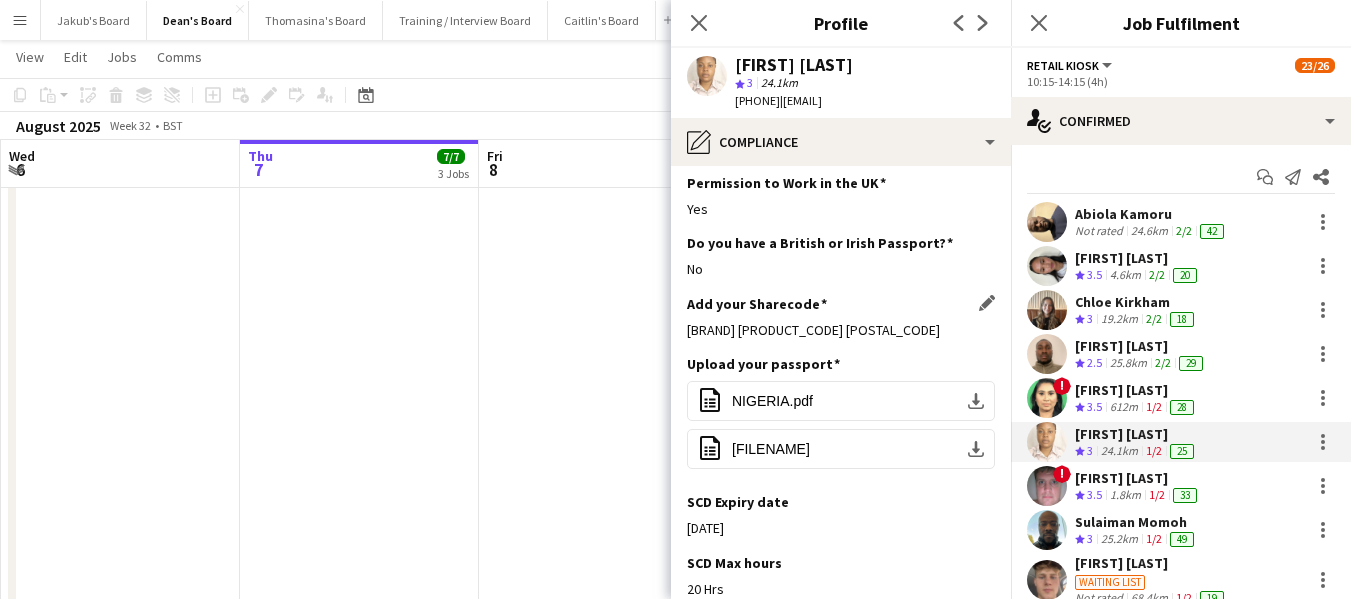 scroll, scrollTop: 100, scrollLeft: 0, axis: vertical 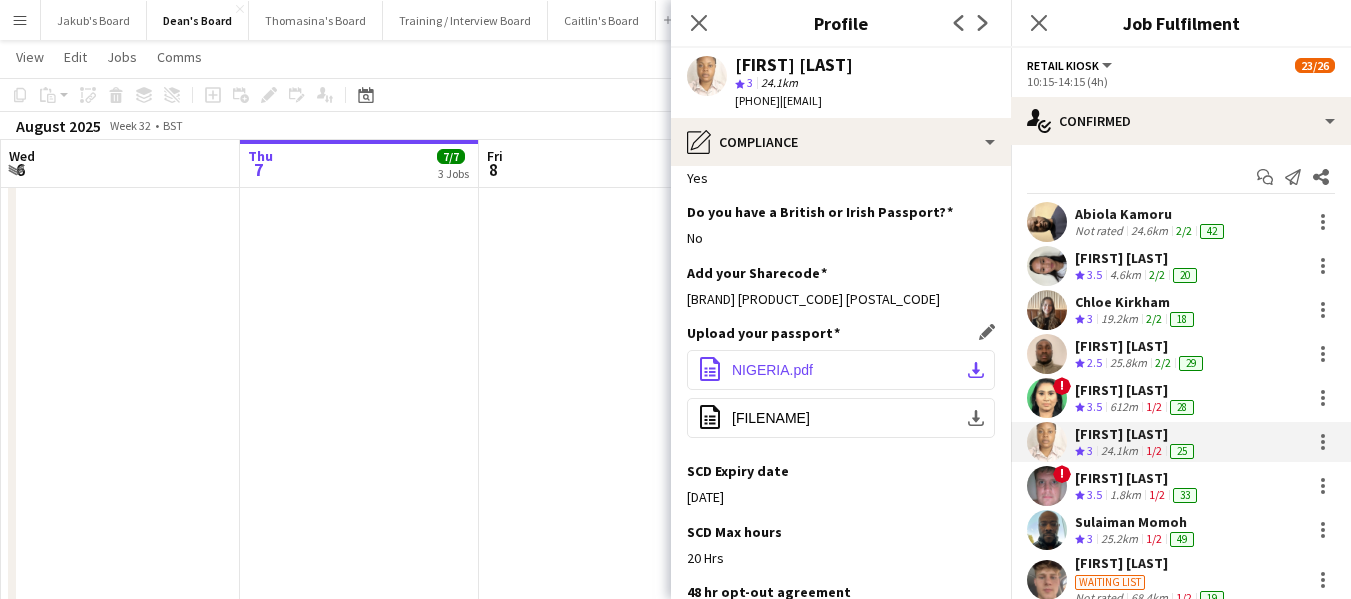 click on "NIGERIA.pdf" 